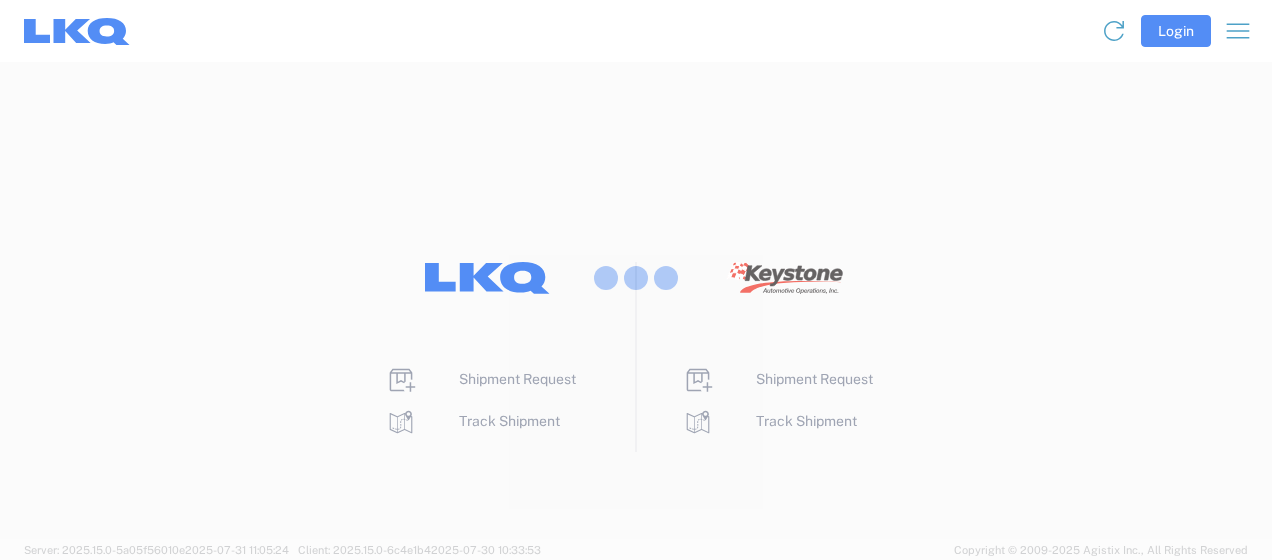 scroll, scrollTop: 0, scrollLeft: 0, axis: both 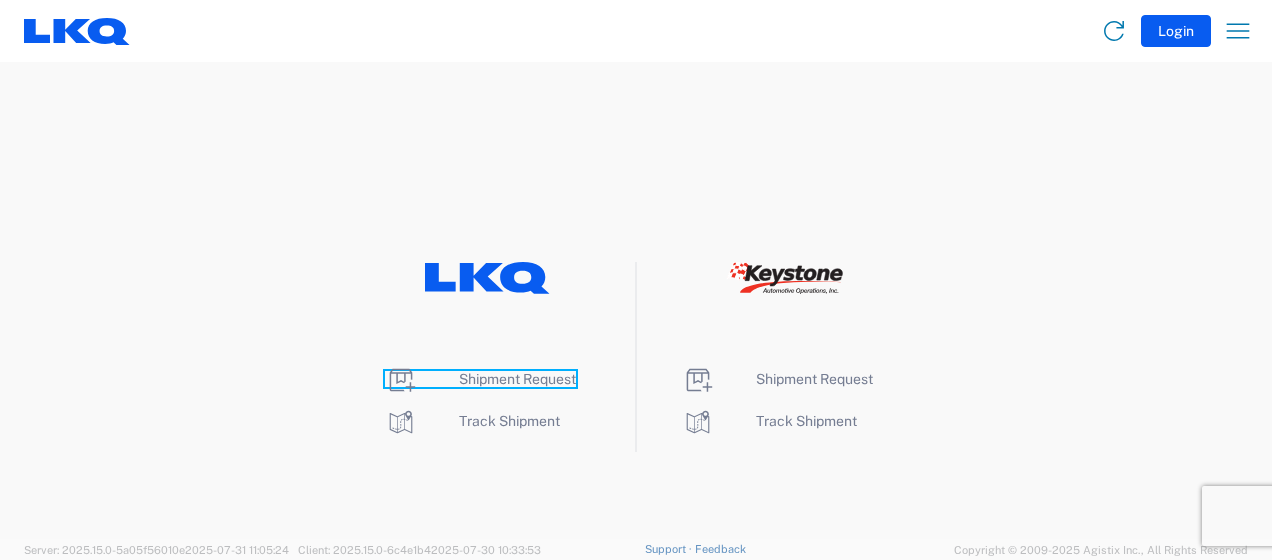 click on "Shipment Request" 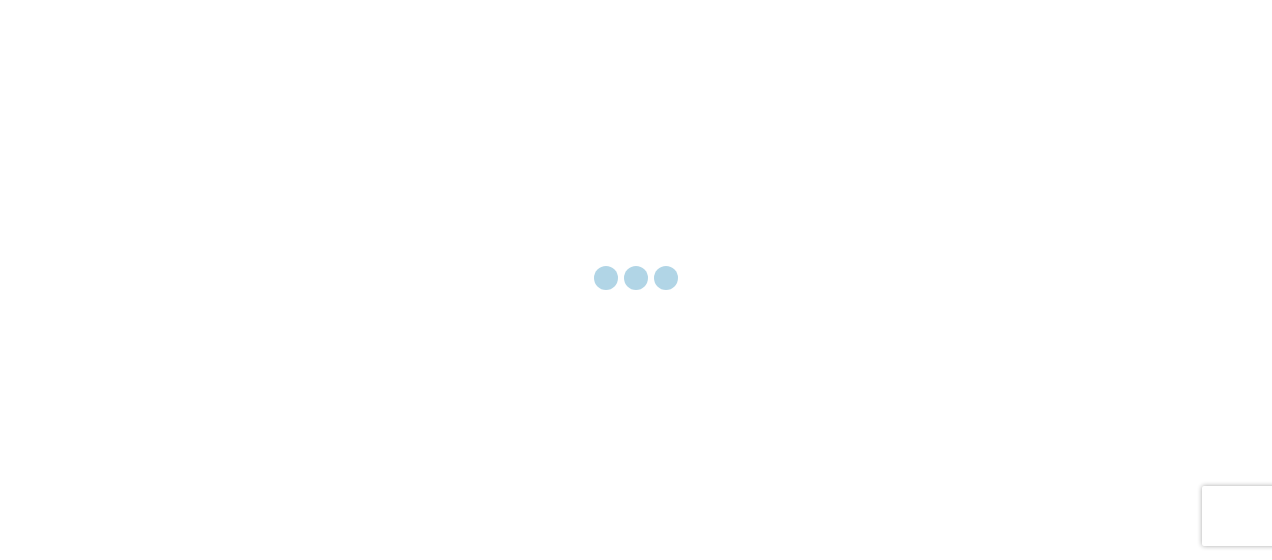 scroll, scrollTop: 0, scrollLeft: 0, axis: both 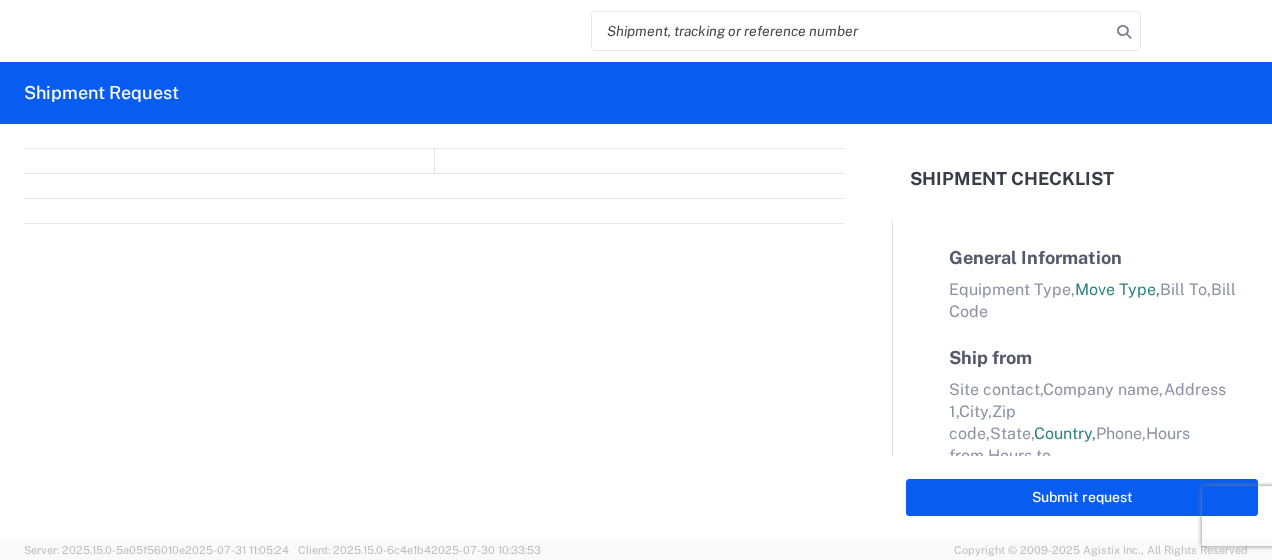 select on "FULL" 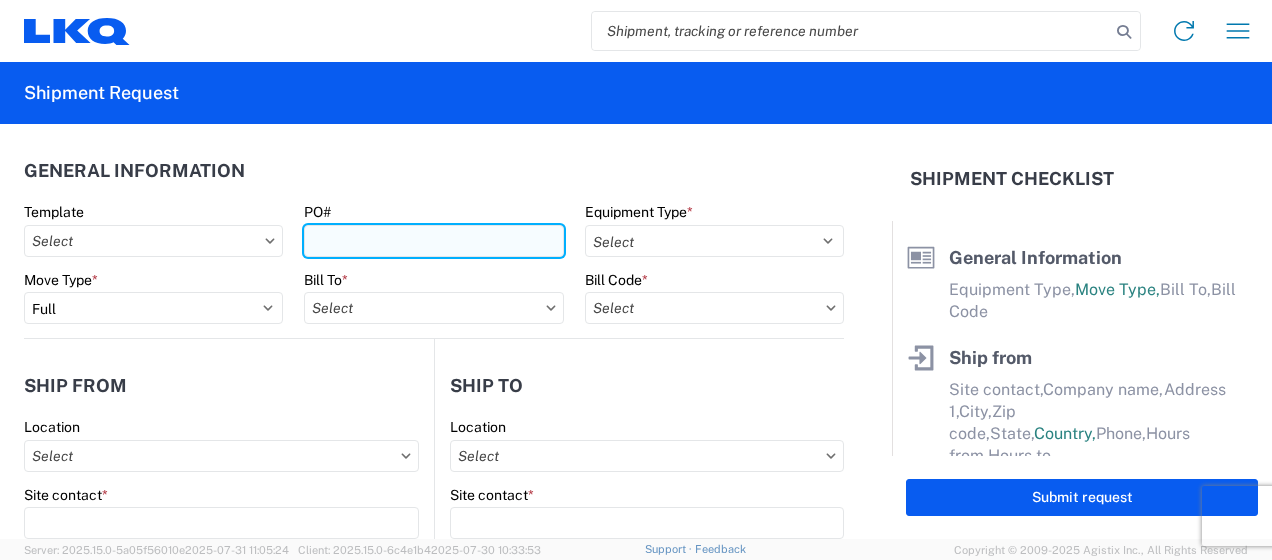 click on "PO#" at bounding box center [433, 241] 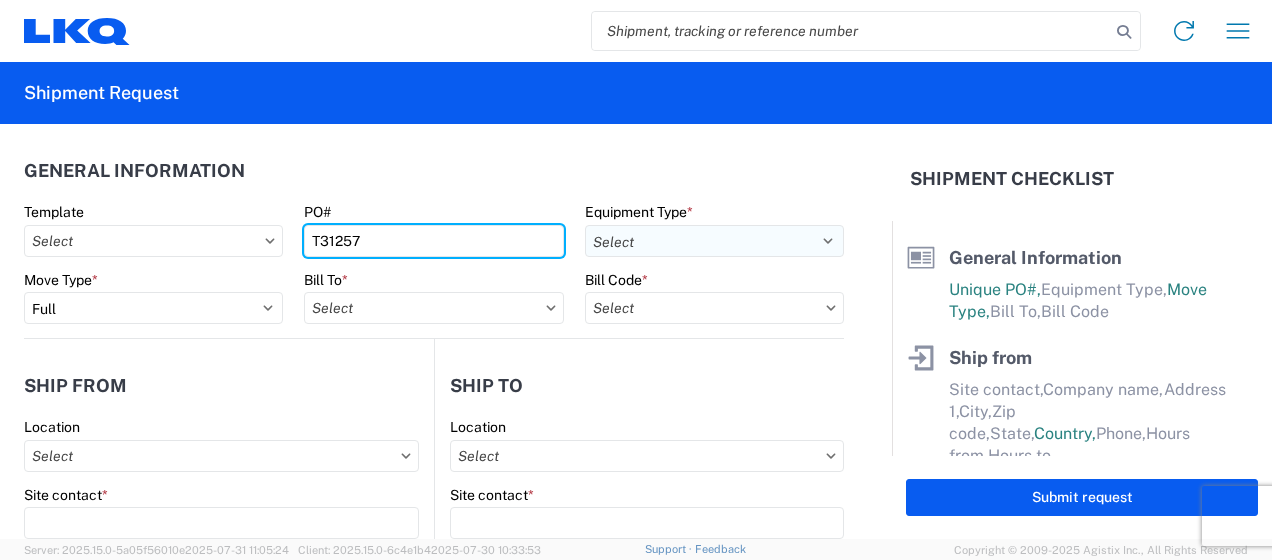 type on "T31257" 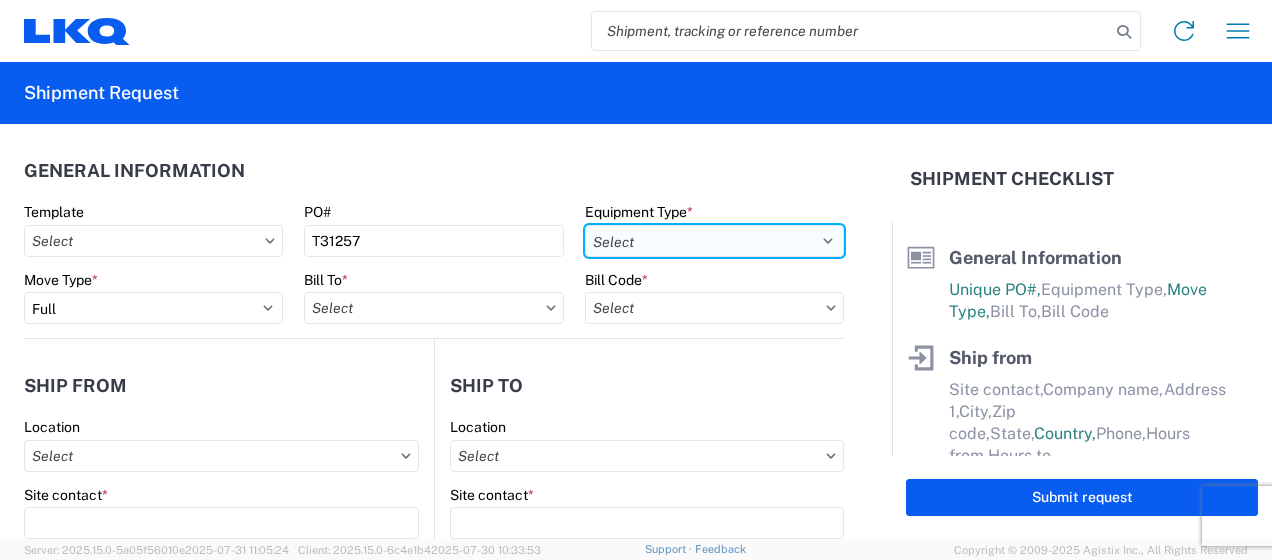 click on "Select 53’ Dry Van Flatbed Dropdeck (van) Lowboy (flatbed) Rail" at bounding box center [714, 241] 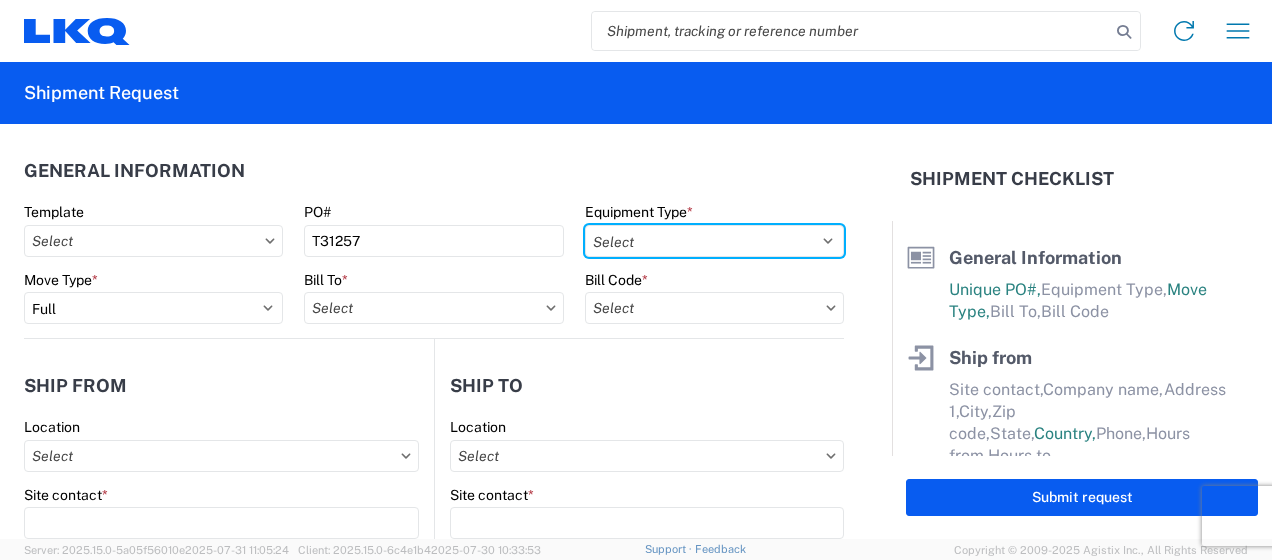 select on "STDV" 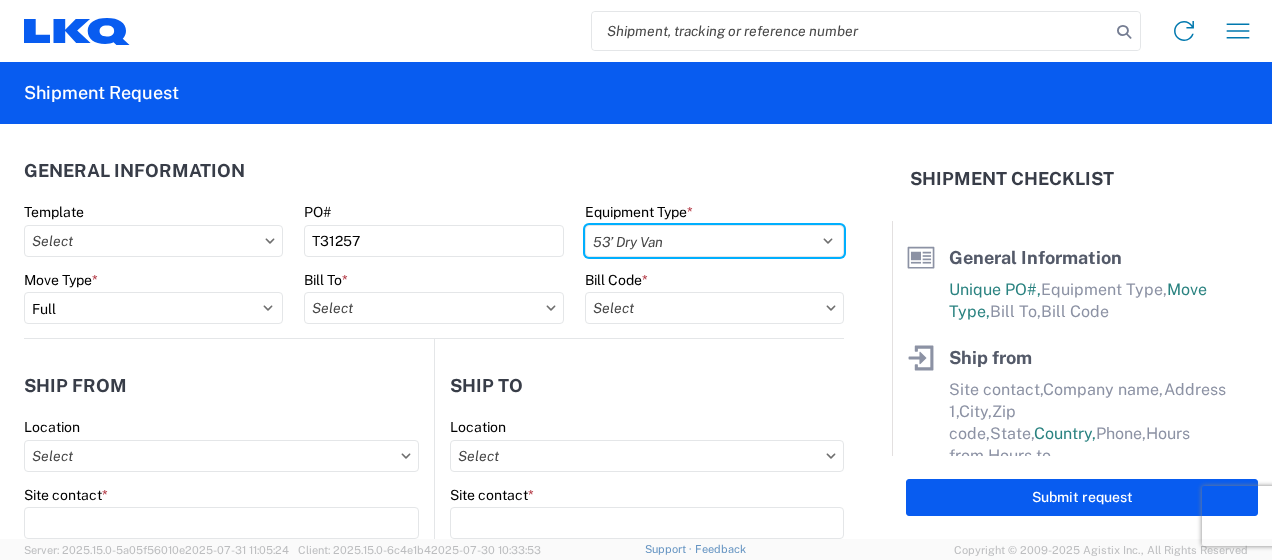 click on "Select 53’ Dry Van Flatbed Dropdeck (van) Lowboy (flatbed) Rail" at bounding box center [714, 241] 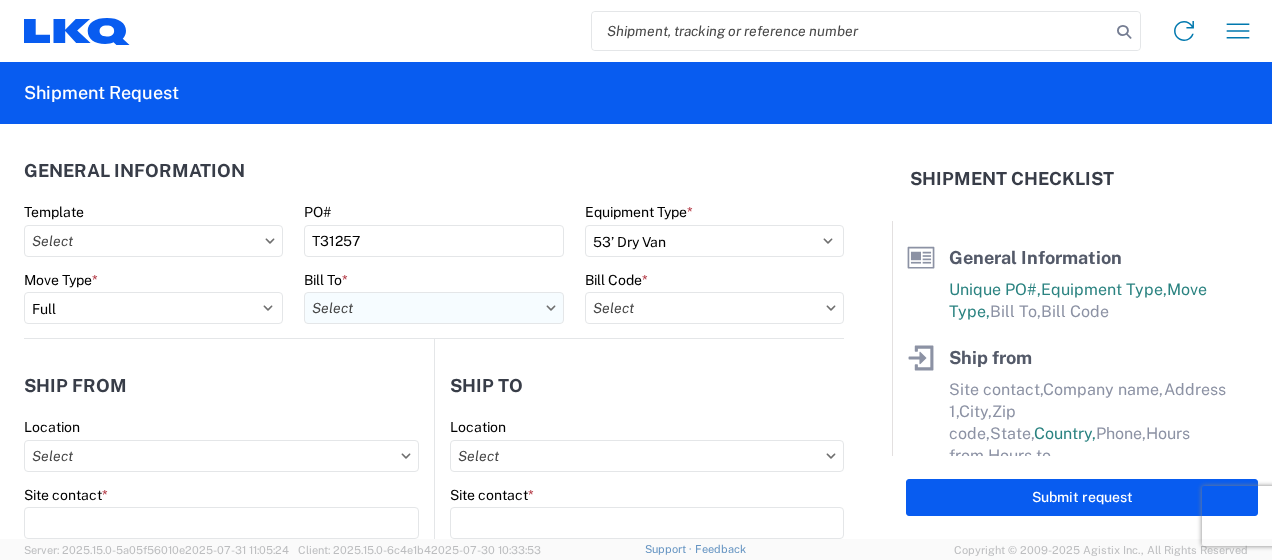 click on "Bill To  *" at bounding box center [433, 308] 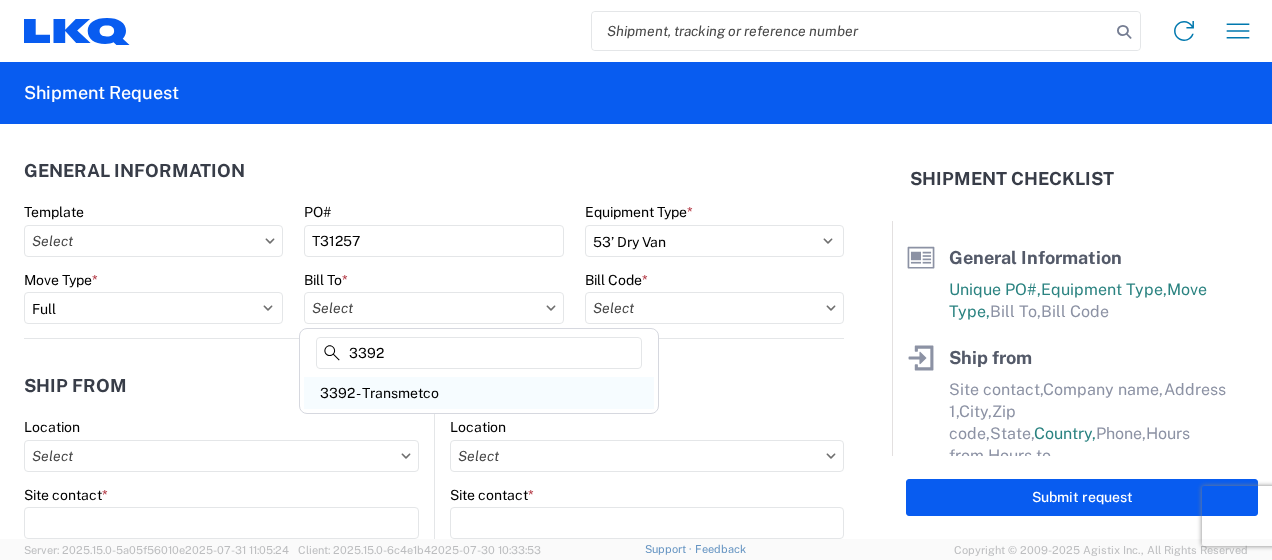 type on "3392" 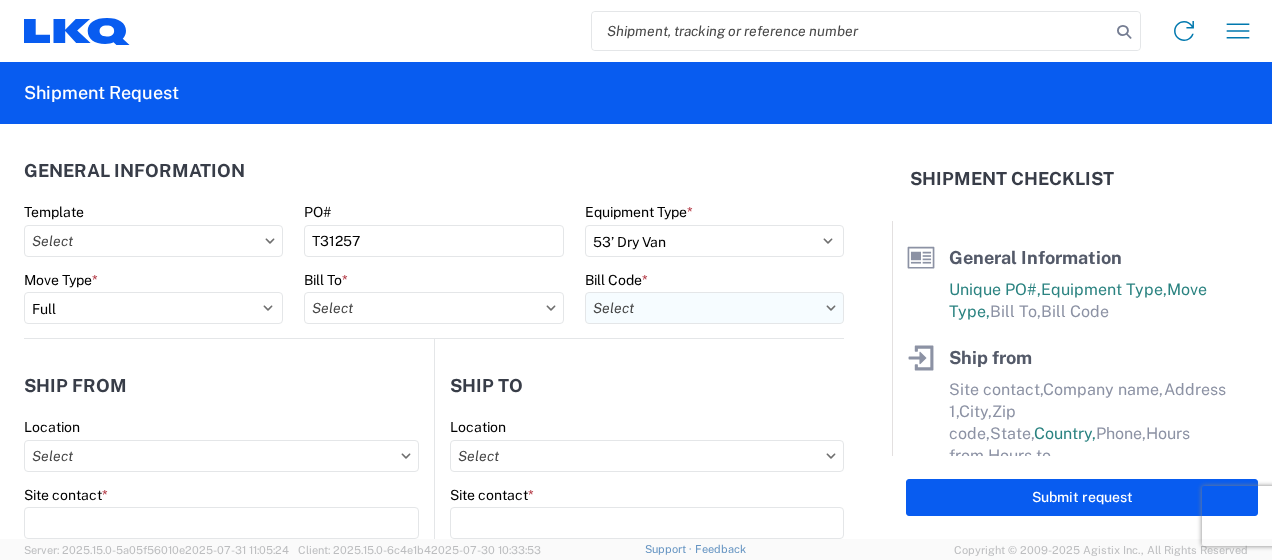 type on "3392 - Transmetco" 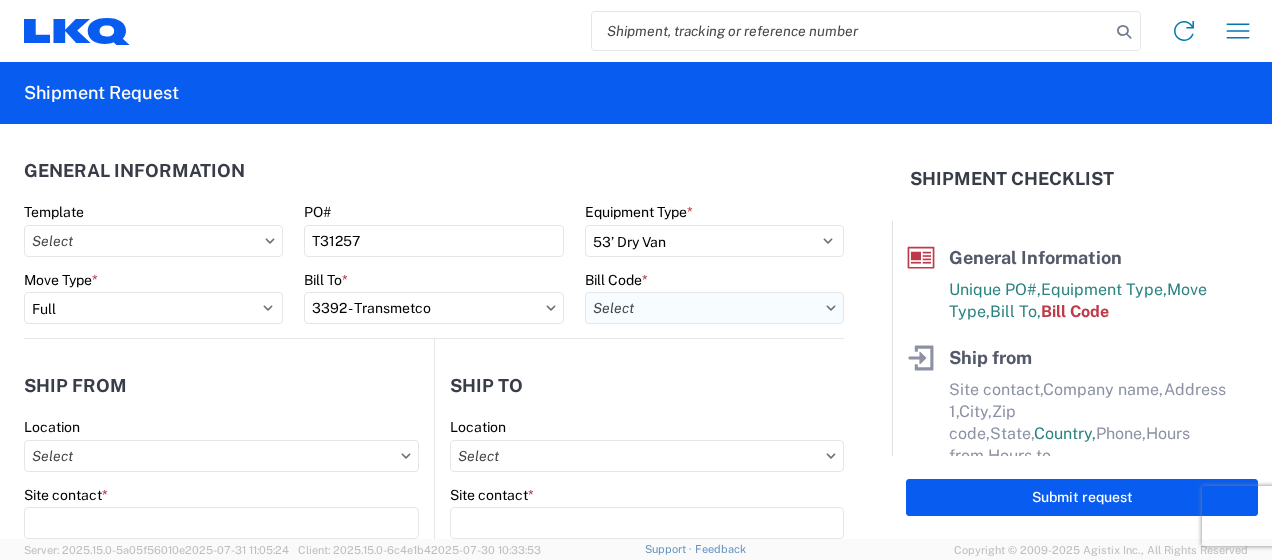 click on "Bill Code  *" at bounding box center [714, 308] 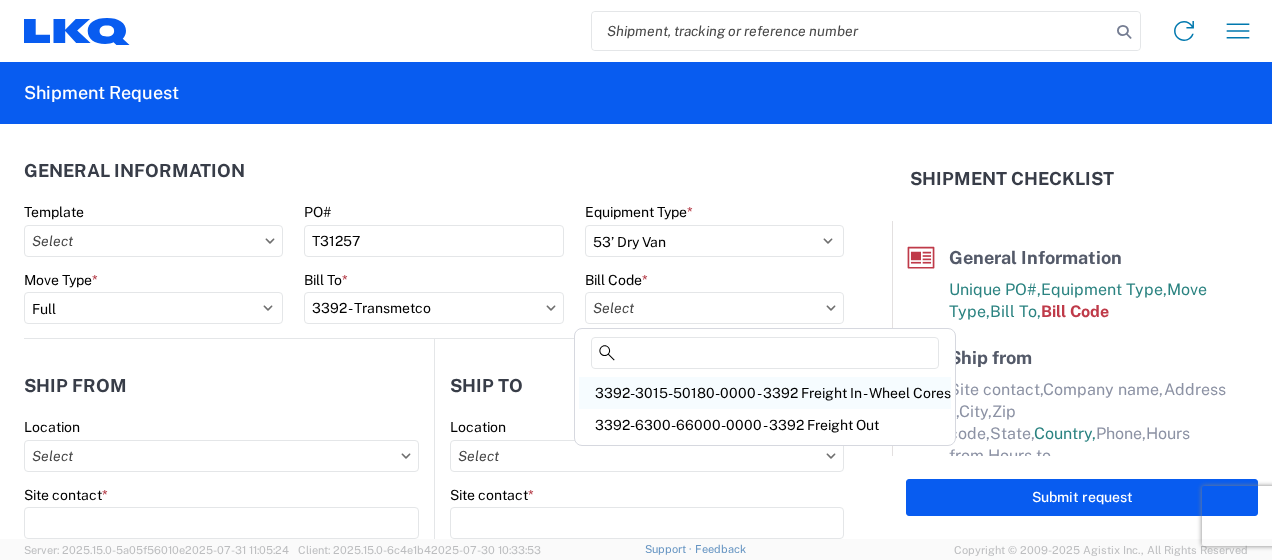 click on "3392-3015-50180-0000 - 3392 Freight In - Wheel Cores" 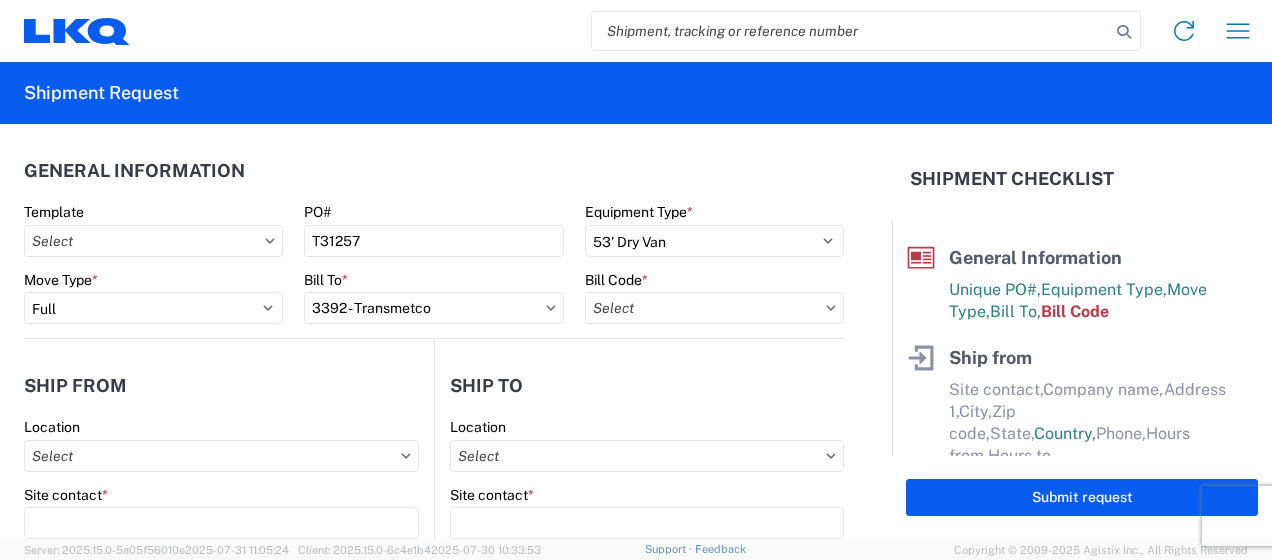 type on "3392-3015-50180-0000 - 3392 Freight In - Wheel Cores" 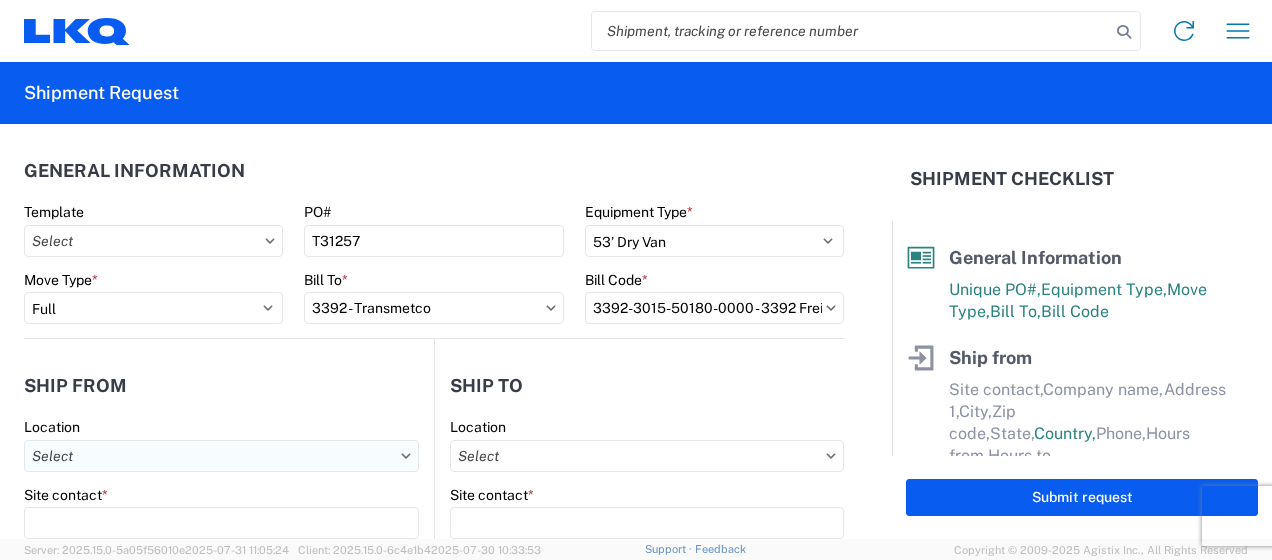 click on "Location" at bounding box center [221, 456] 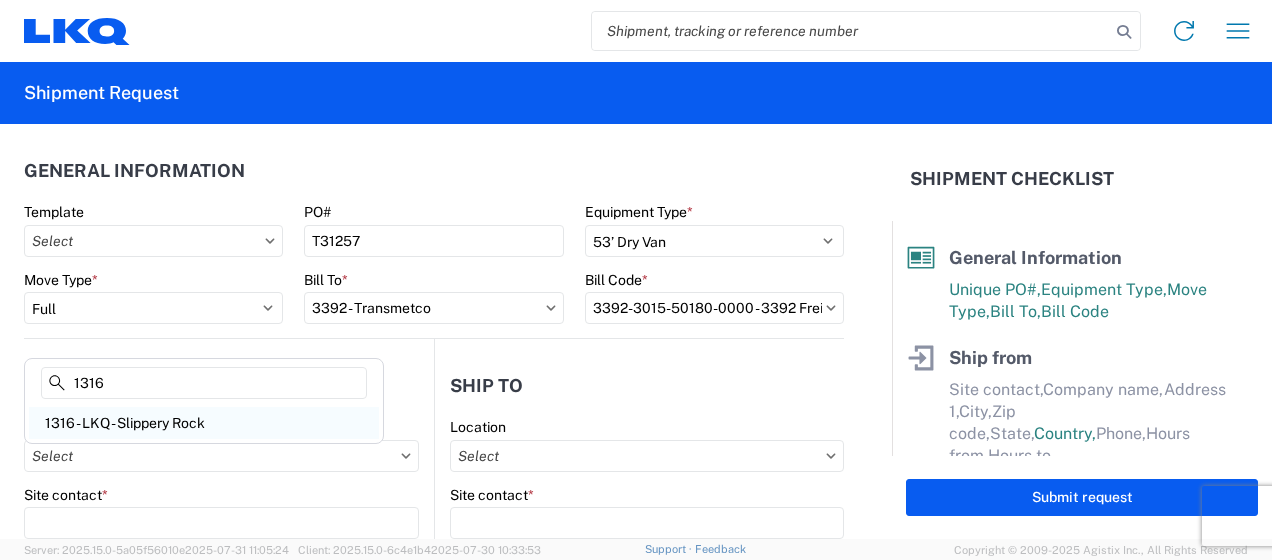 type on "1316" 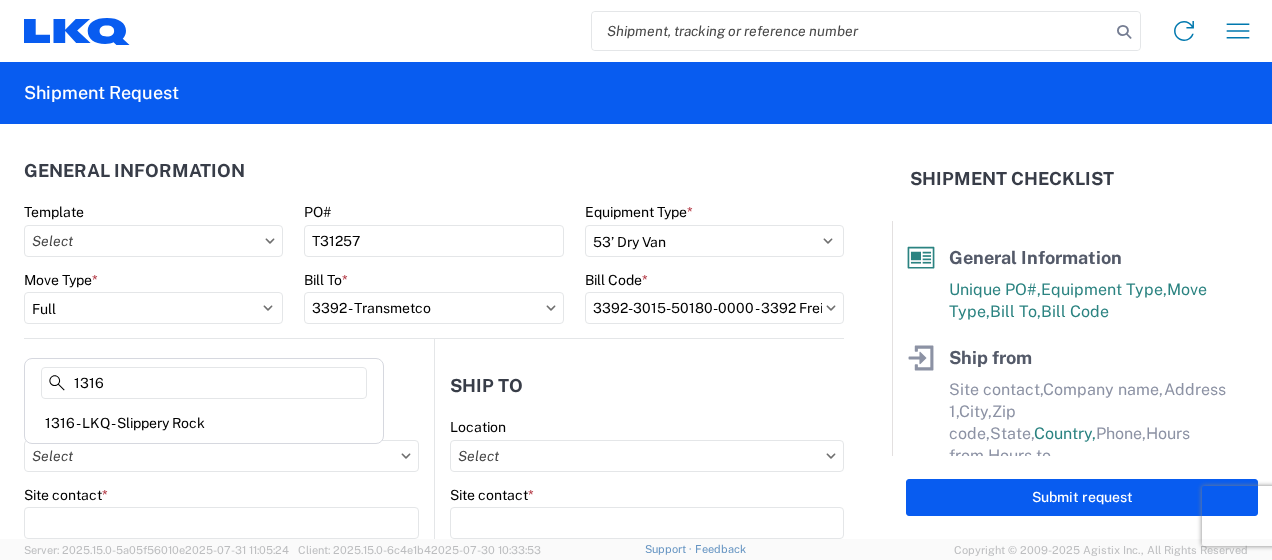 type on "1316 - LKQ - Slippery Rock" 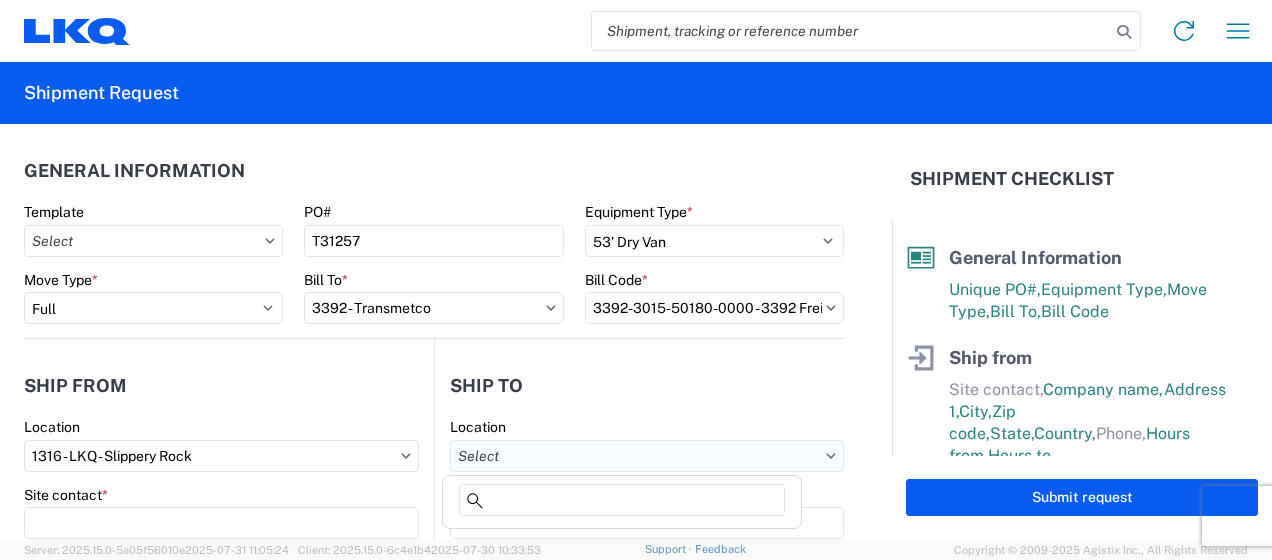 click on "Location" at bounding box center (647, 456) 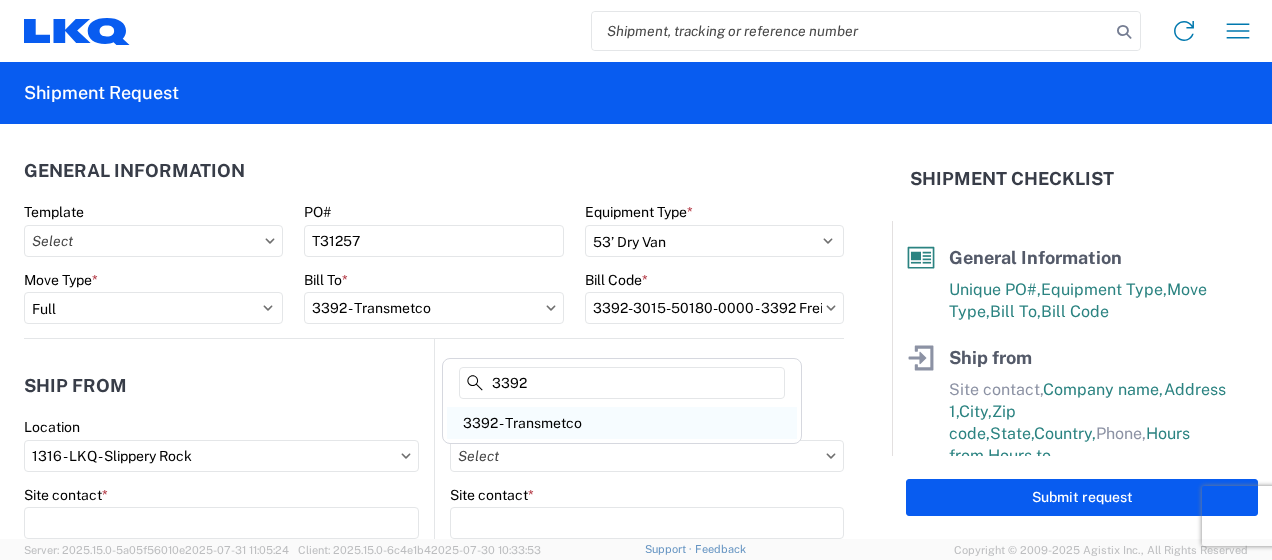 type on "3392" 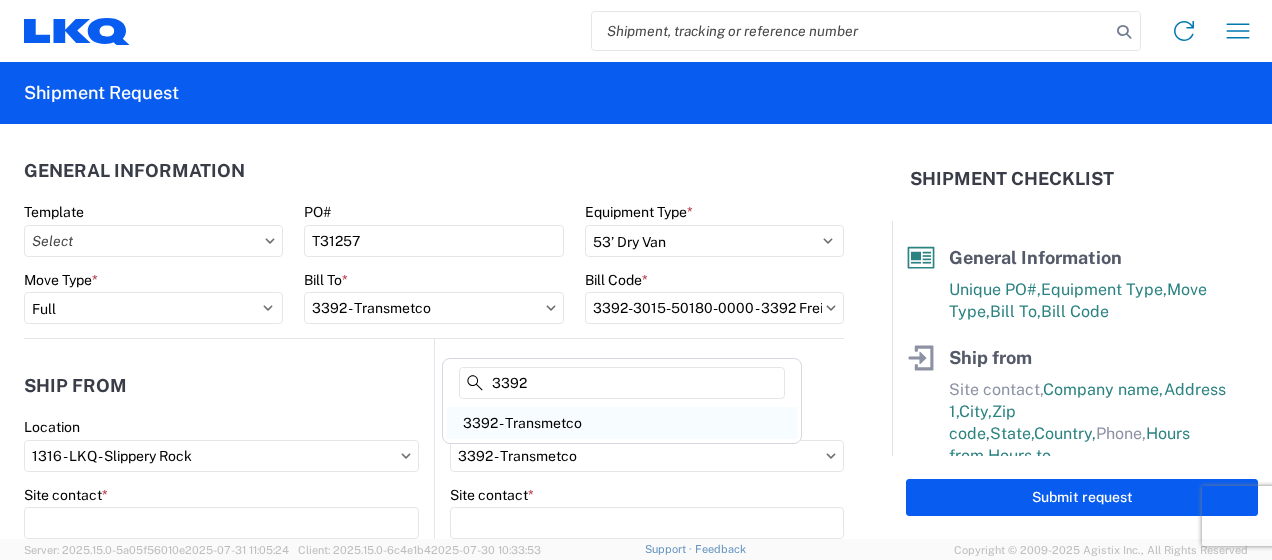 select on "US" 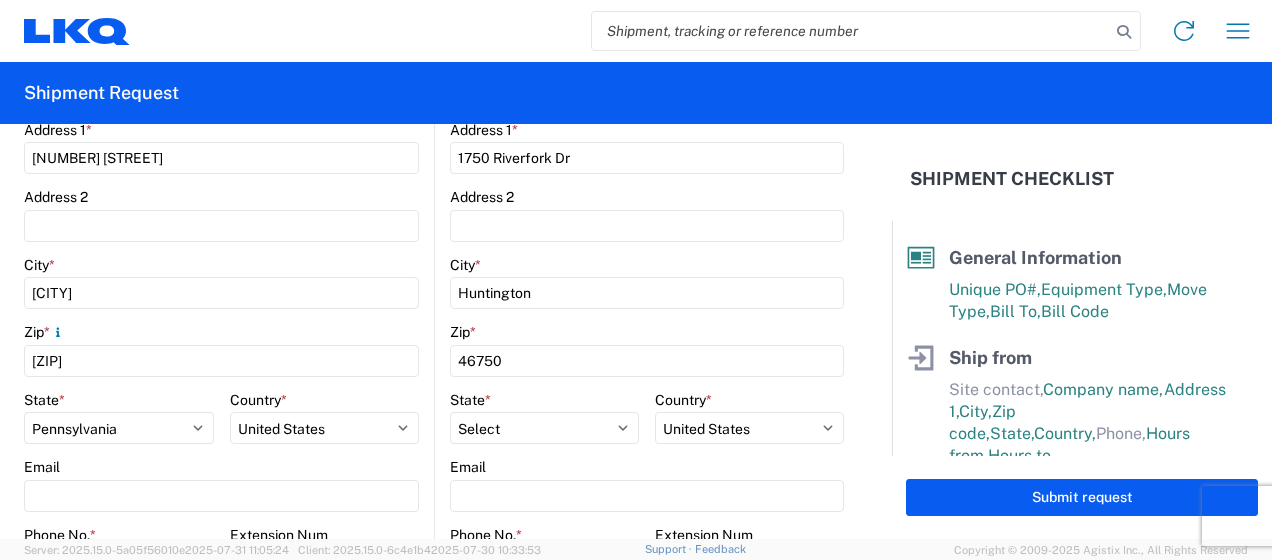 scroll, scrollTop: 600, scrollLeft: 0, axis: vertical 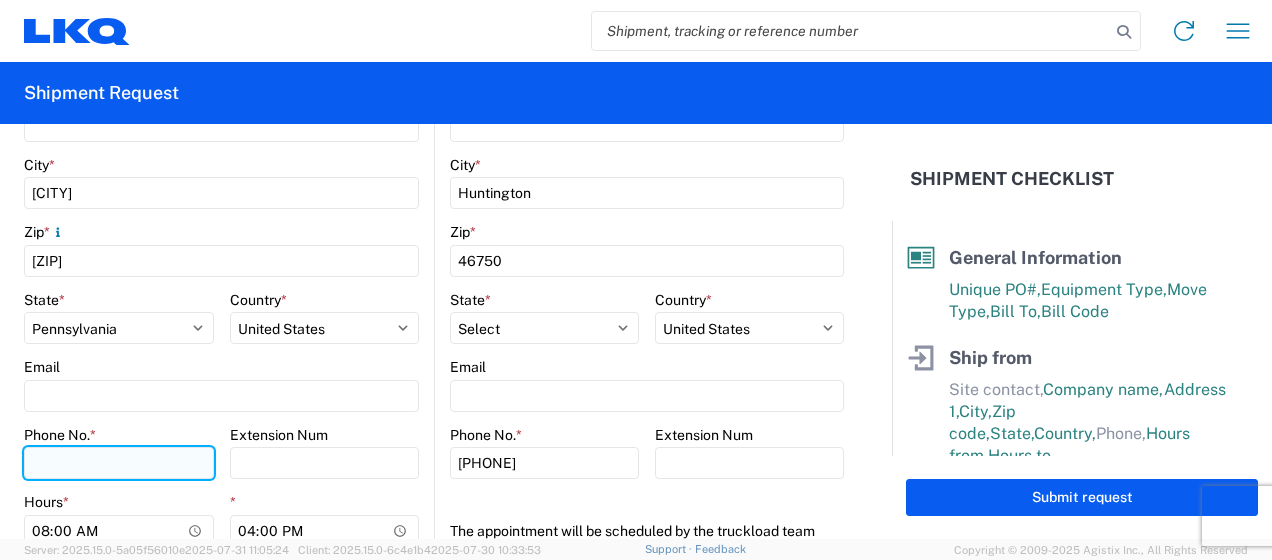 click on "Phone No.  *" at bounding box center [119, 463] 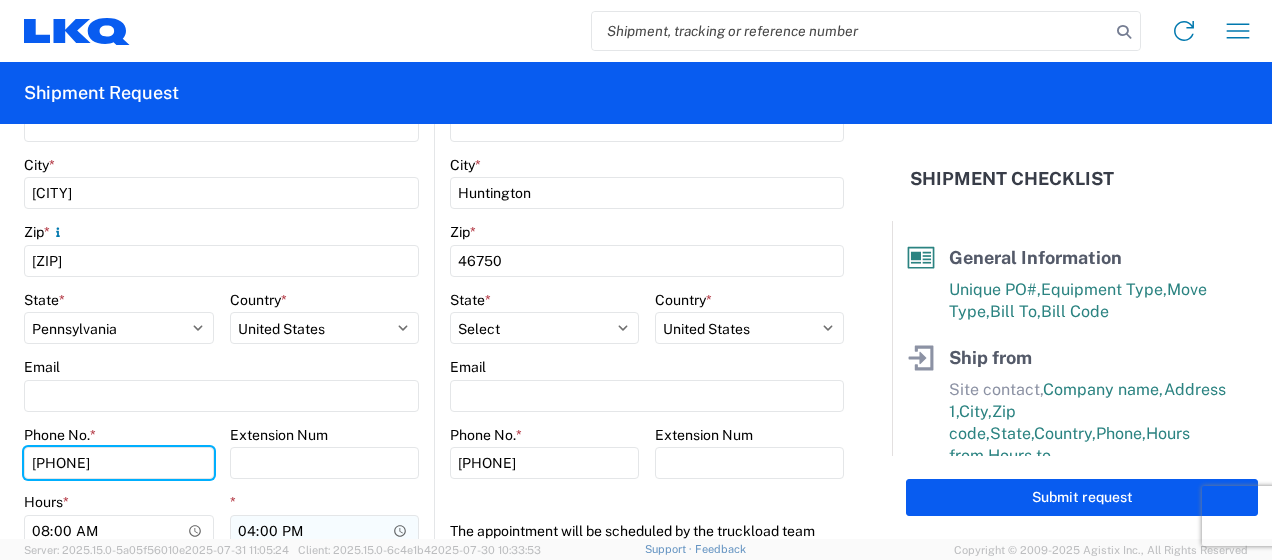 type on "[PHONE]" 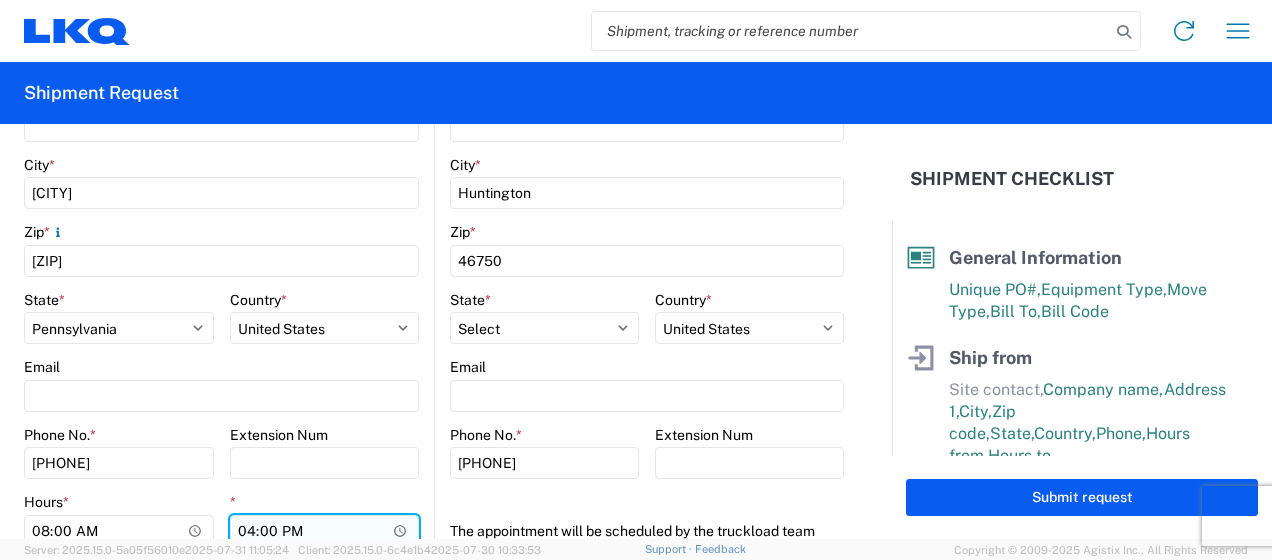 click on "16:00" at bounding box center (325, 531) 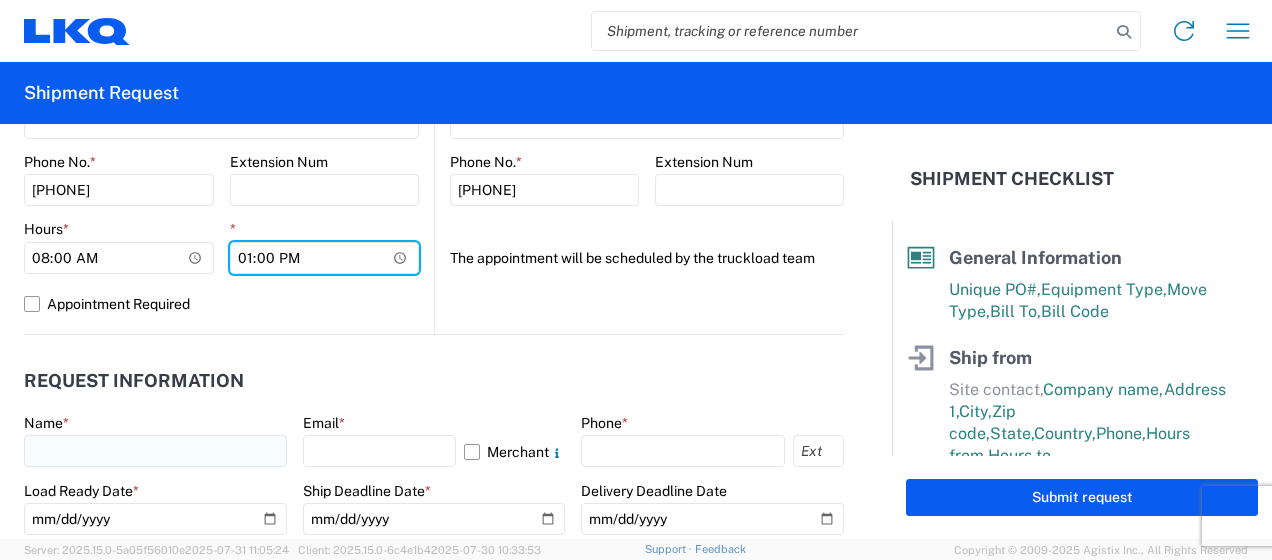 scroll, scrollTop: 900, scrollLeft: 0, axis: vertical 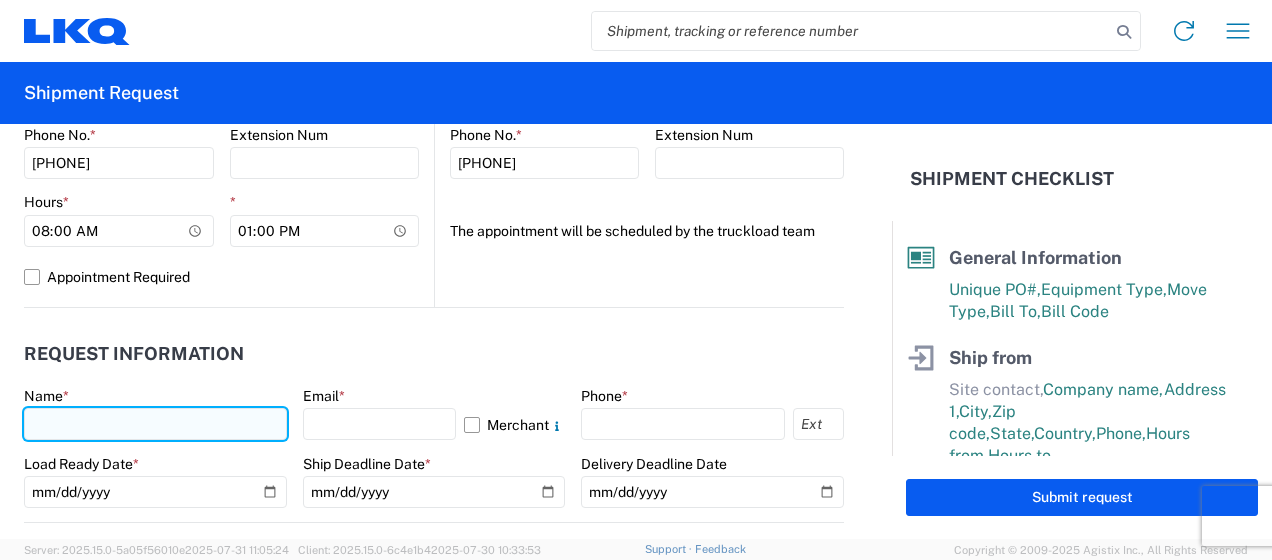 click 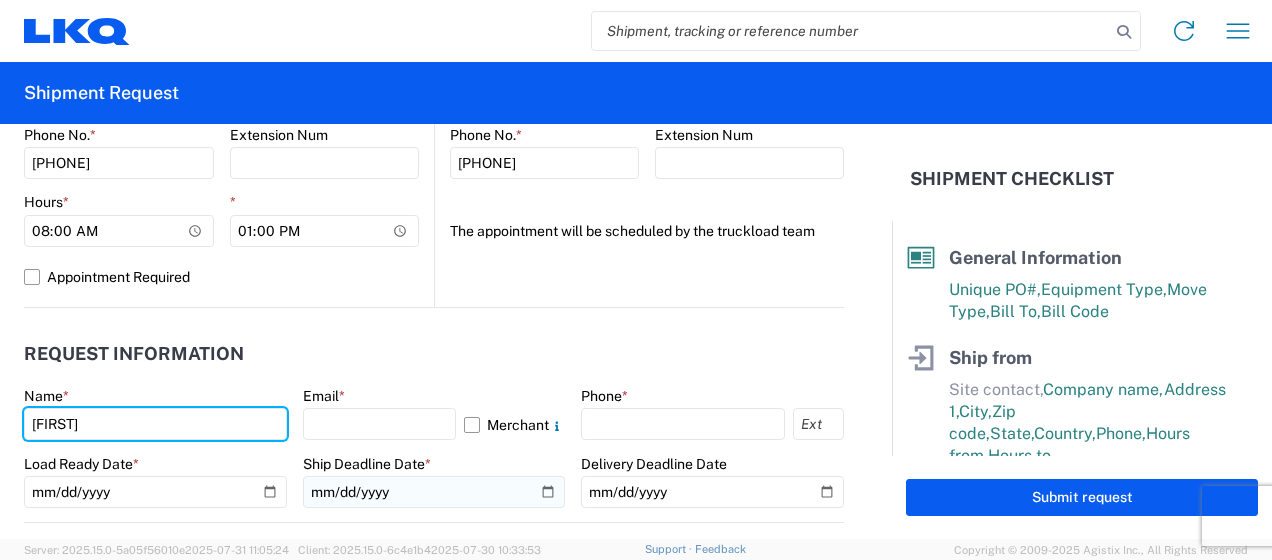 type on "[FIRST]" 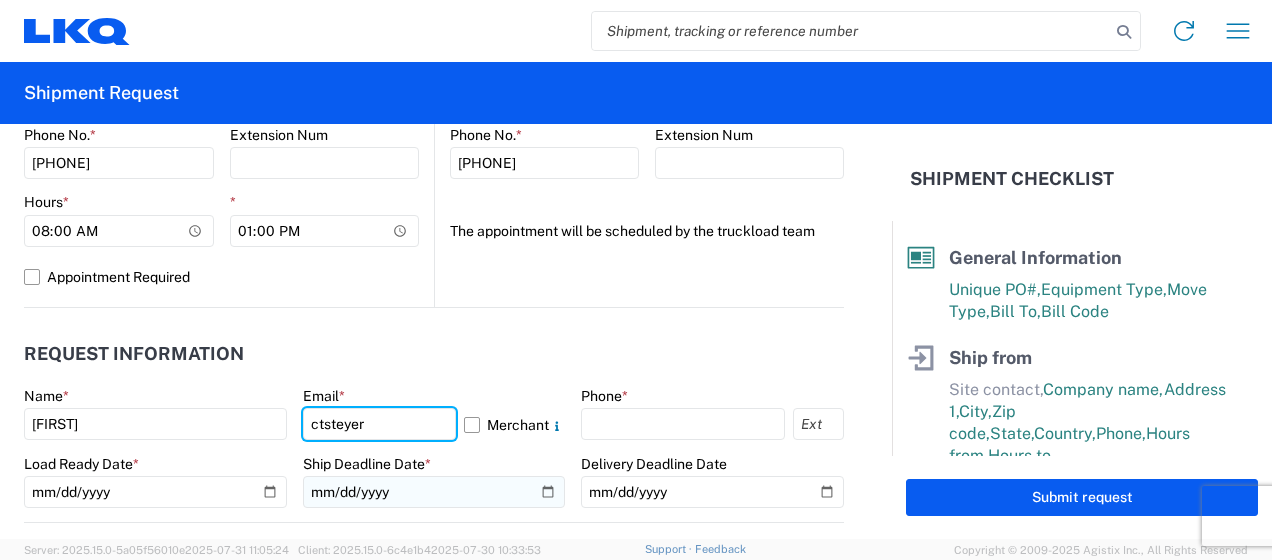 type on "[EMAIL]" 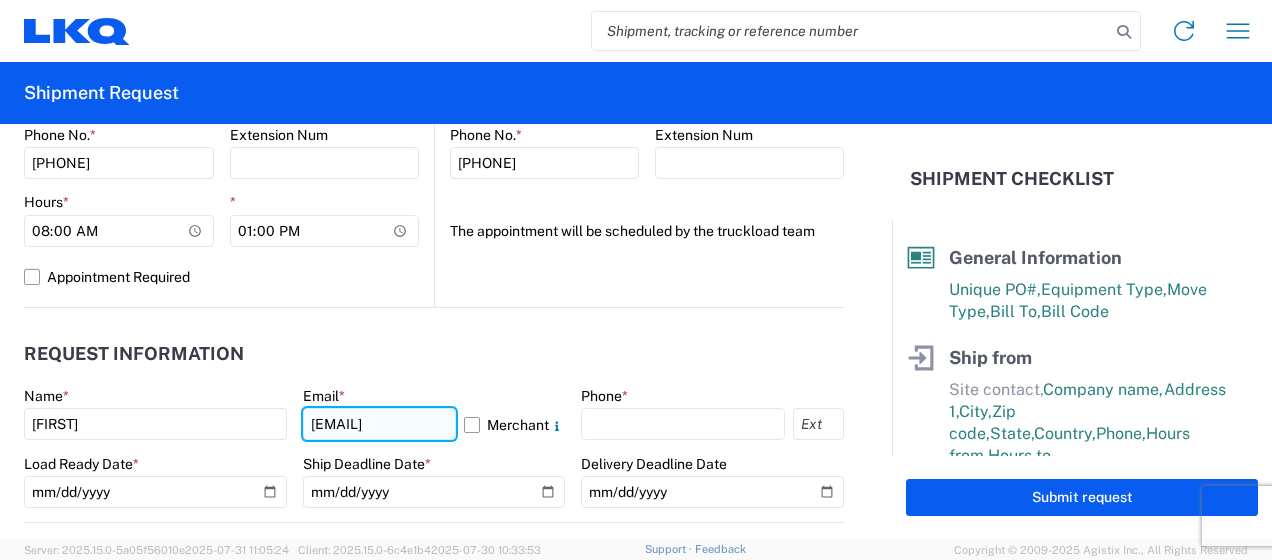 click on "[EMAIL]" 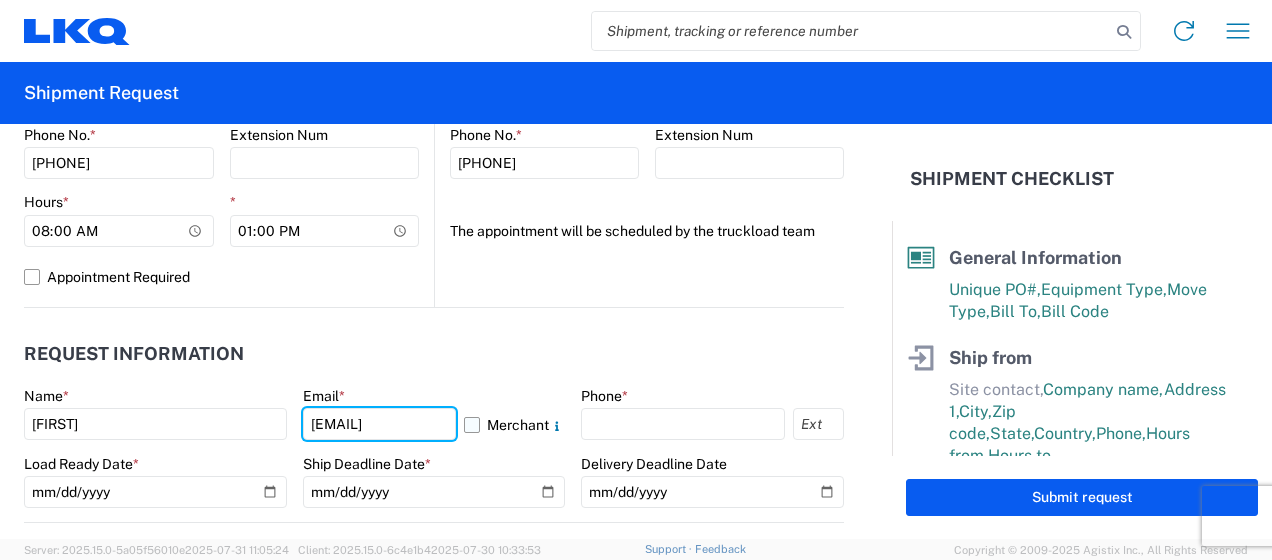 scroll, scrollTop: 0, scrollLeft: 12, axis: horizontal 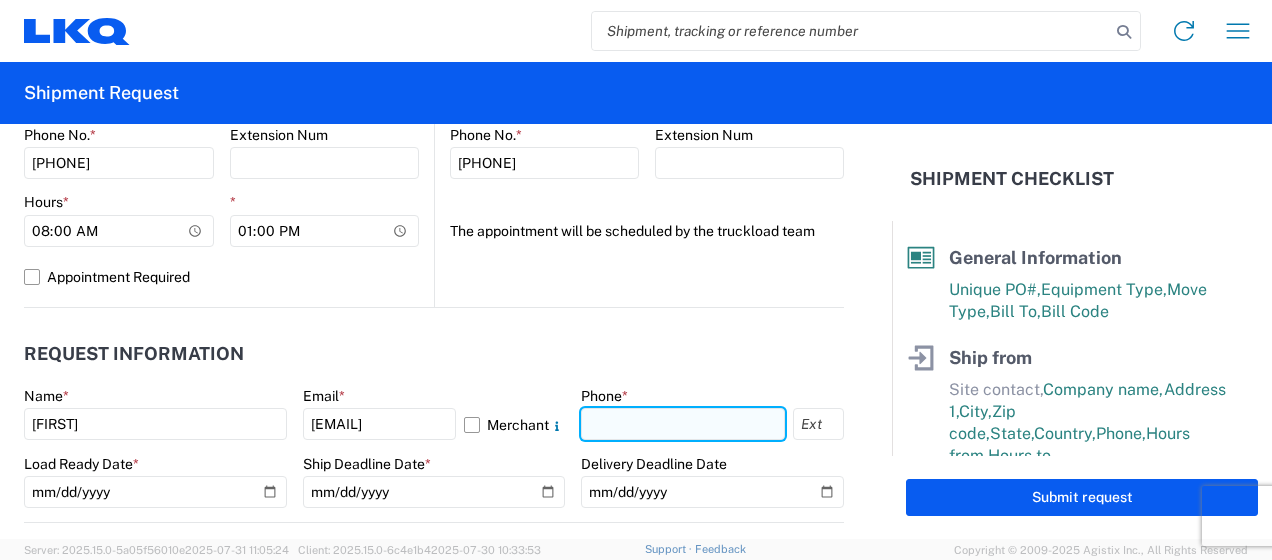 click 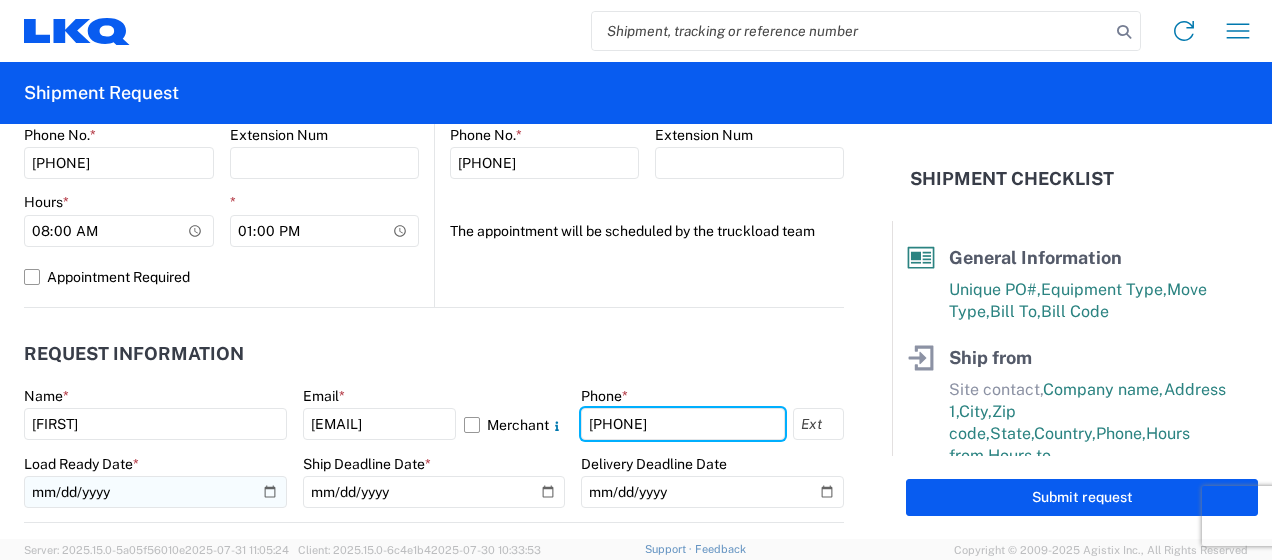 type on "[PHONE]" 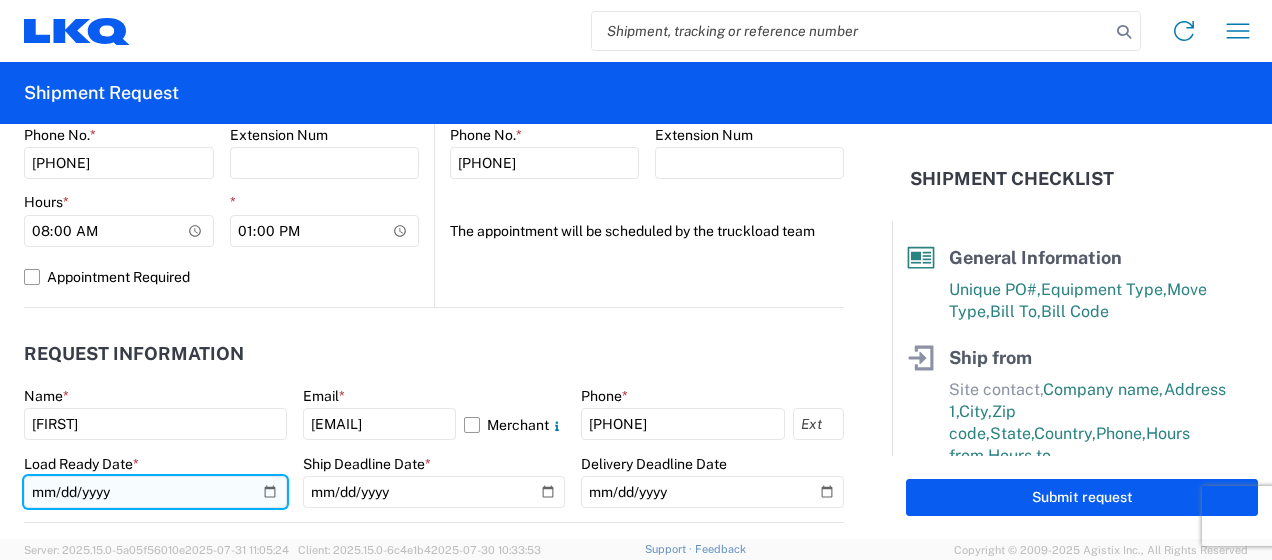 click 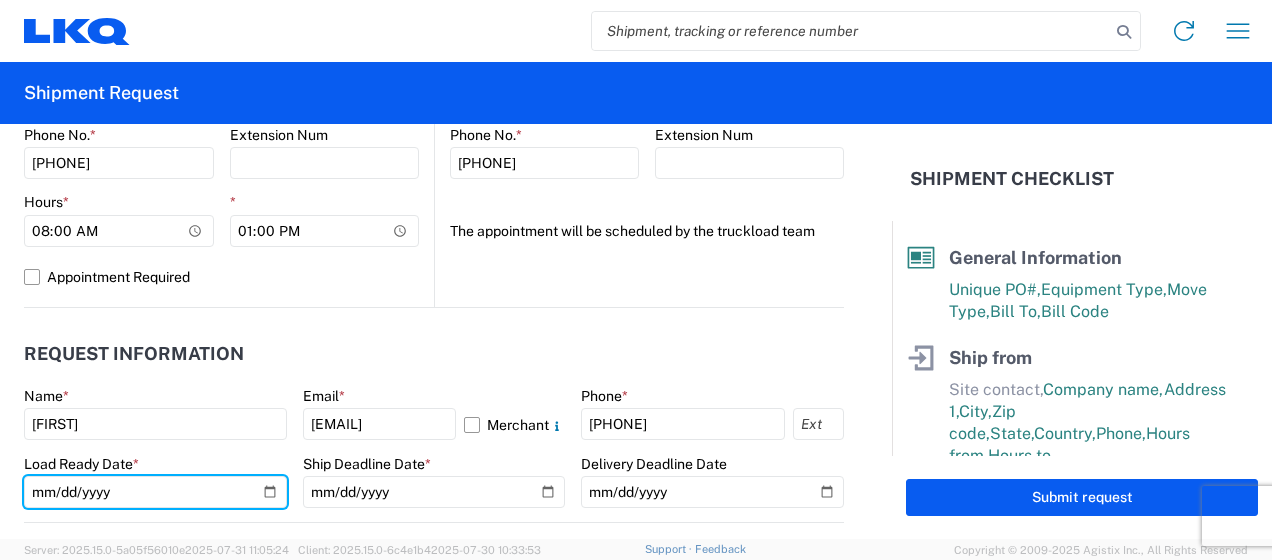 type on "[DATE]" 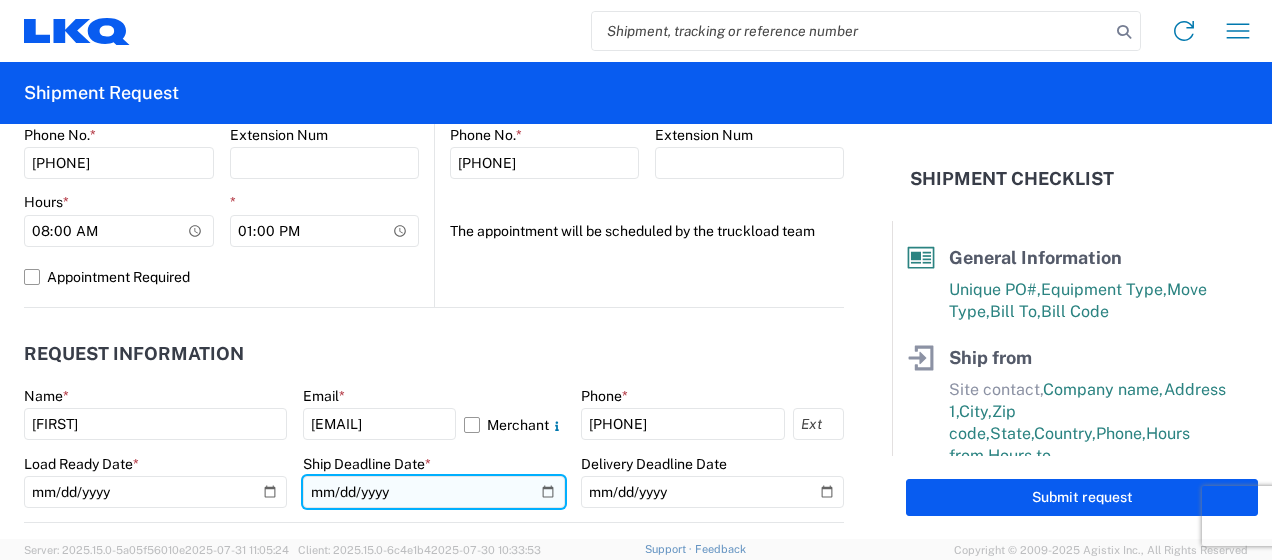 click 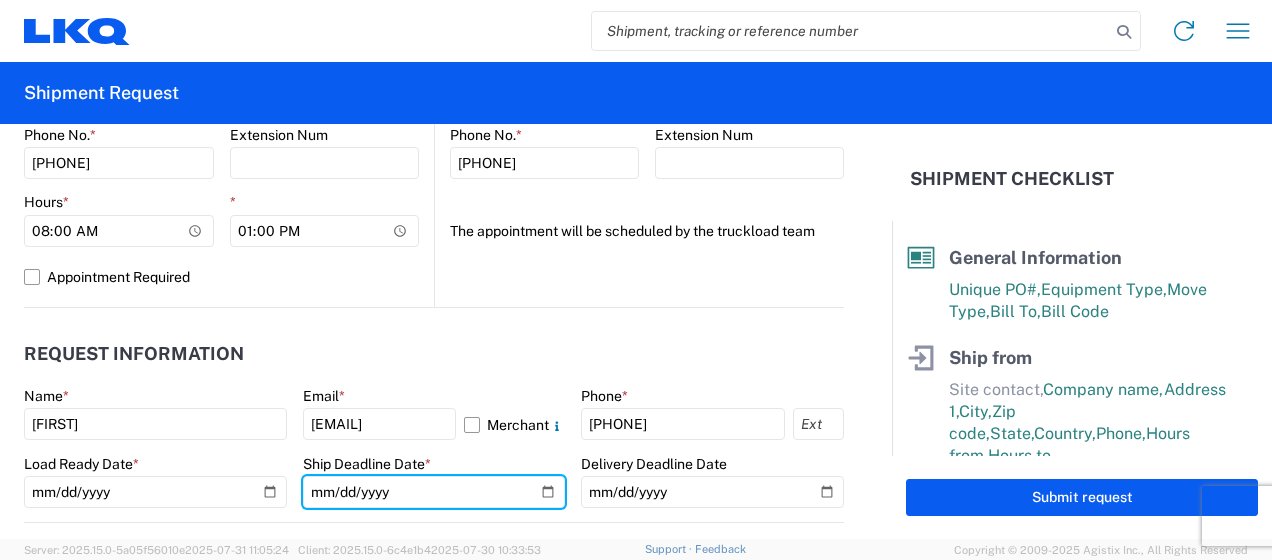 type on "[DATE]" 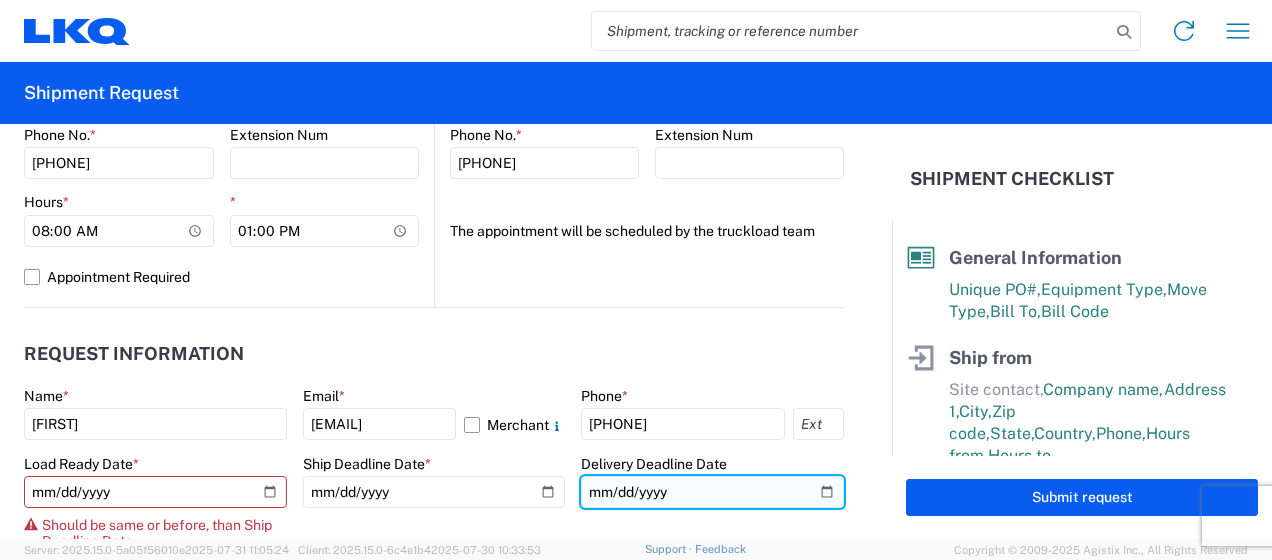 click 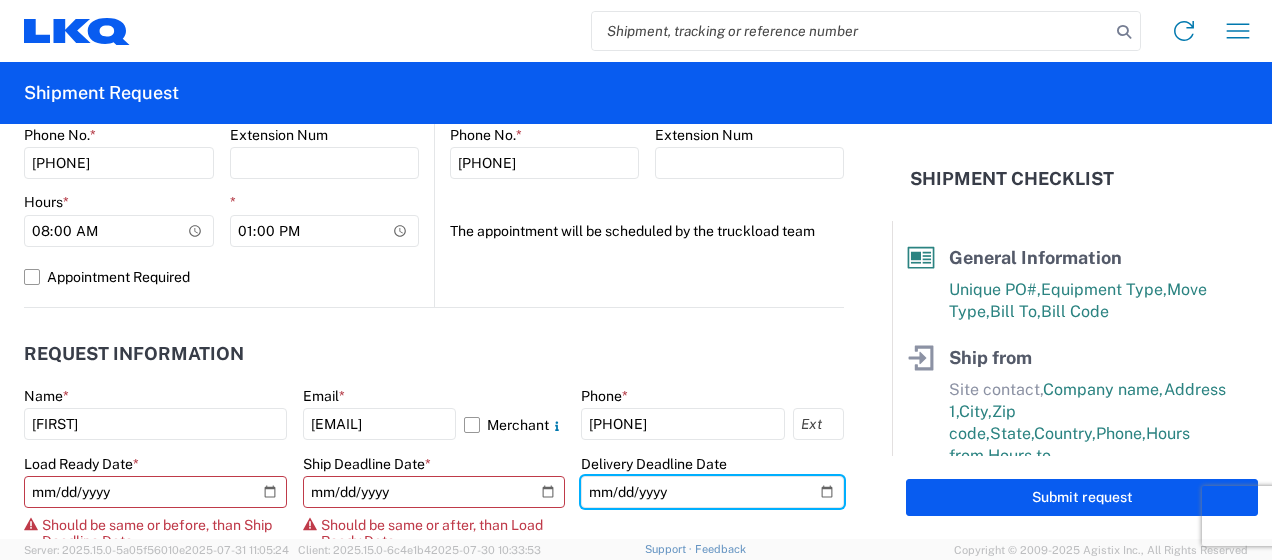 type on "[DATE]" 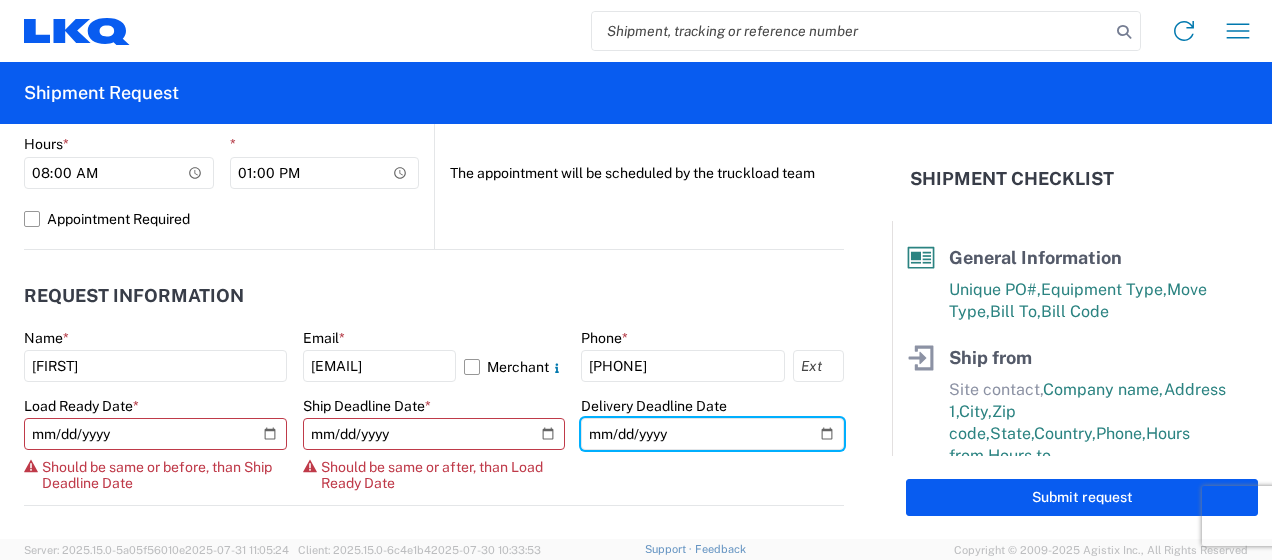 scroll, scrollTop: 1000, scrollLeft: 0, axis: vertical 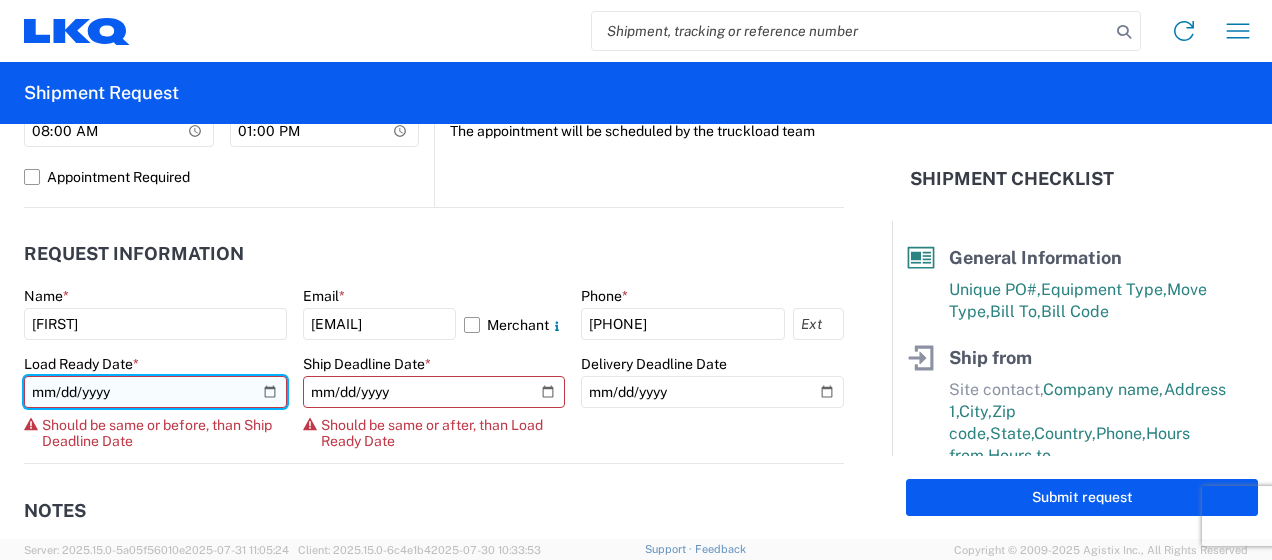 click on "[DATE]" 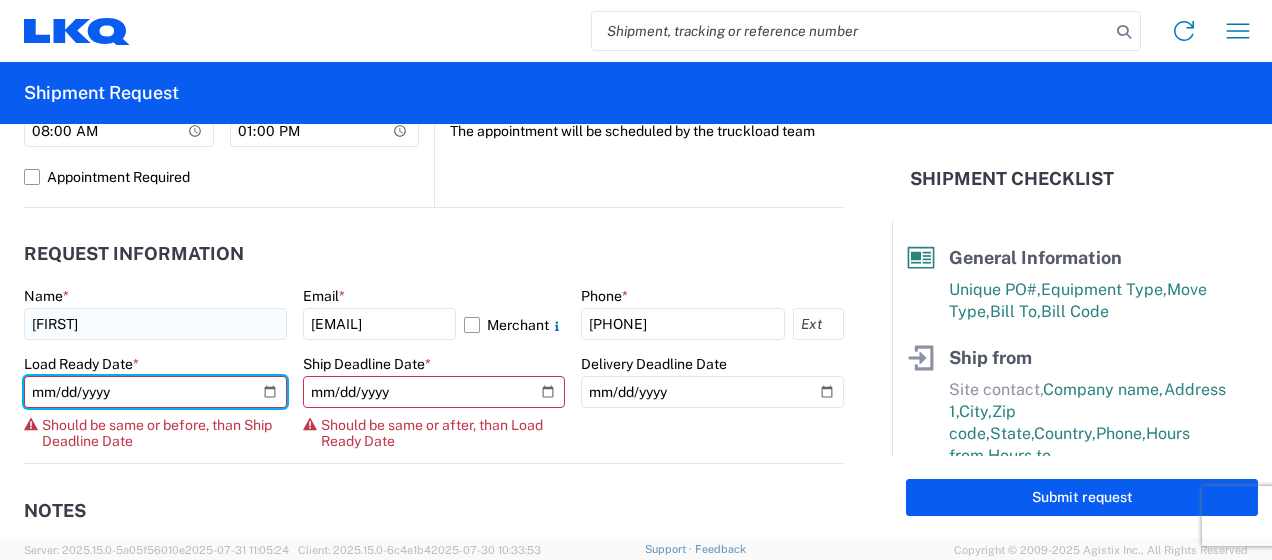 type on "[DATE]" 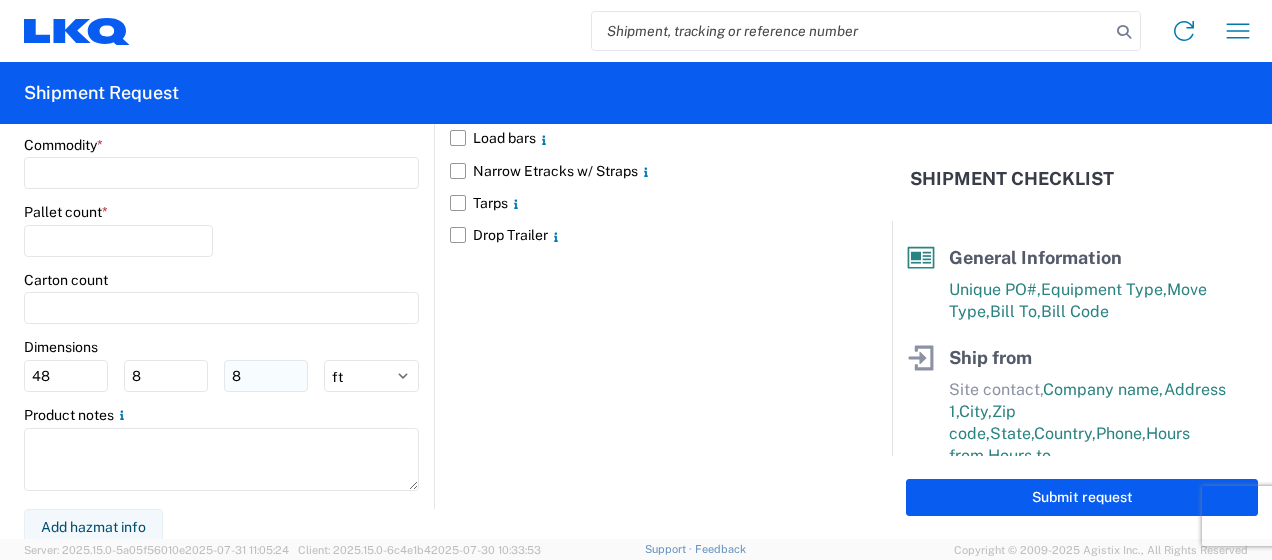 scroll, scrollTop: 1777, scrollLeft: 0, axis: vertical 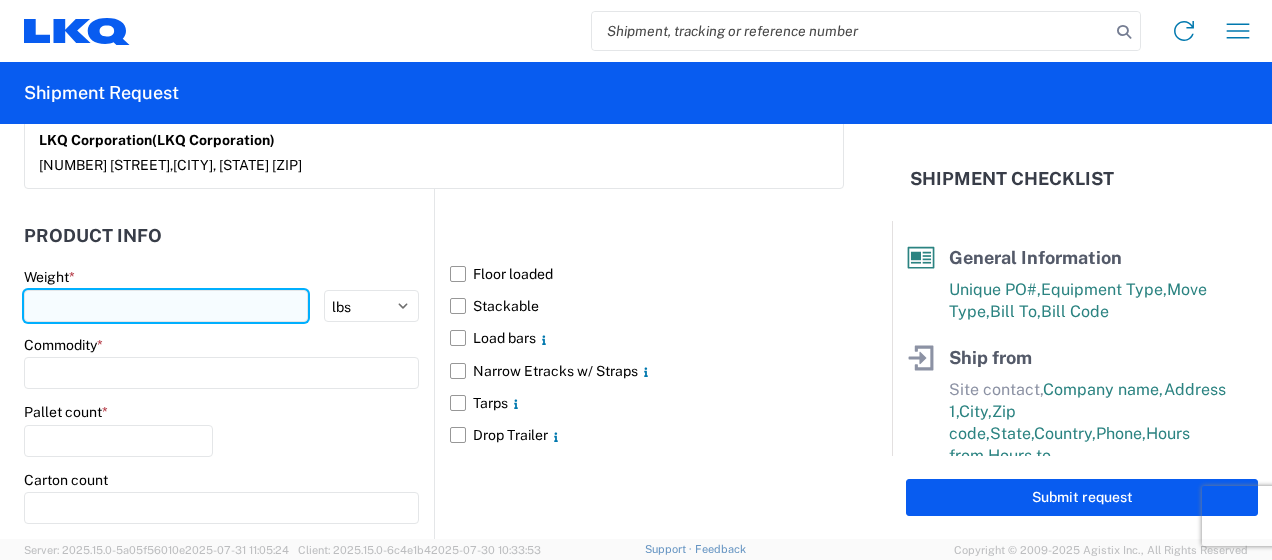click 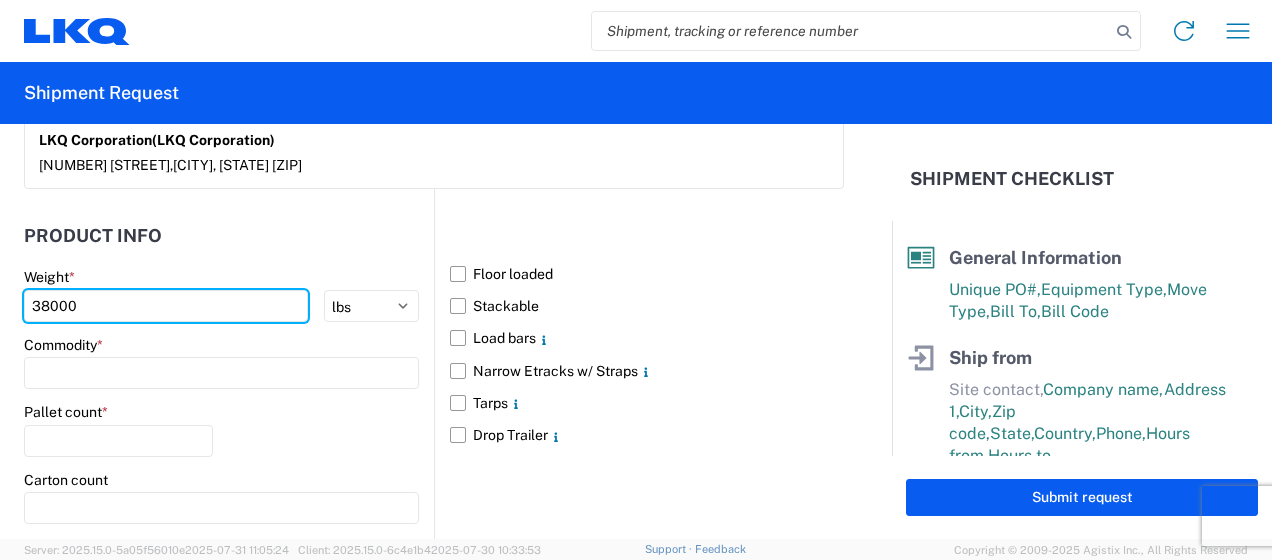 type on "38000" 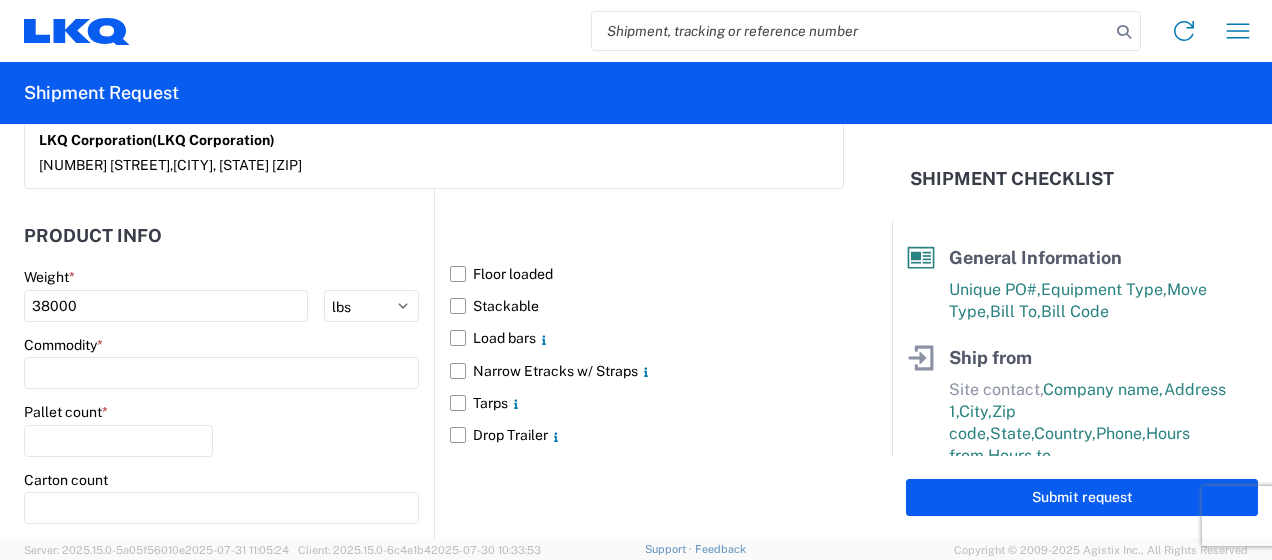click on "Weight  * 38000 kgs lbs  Commodity  *  Pallet count  *  Carton count   Dimensions  48 8 8 ft in cm  Product notes" 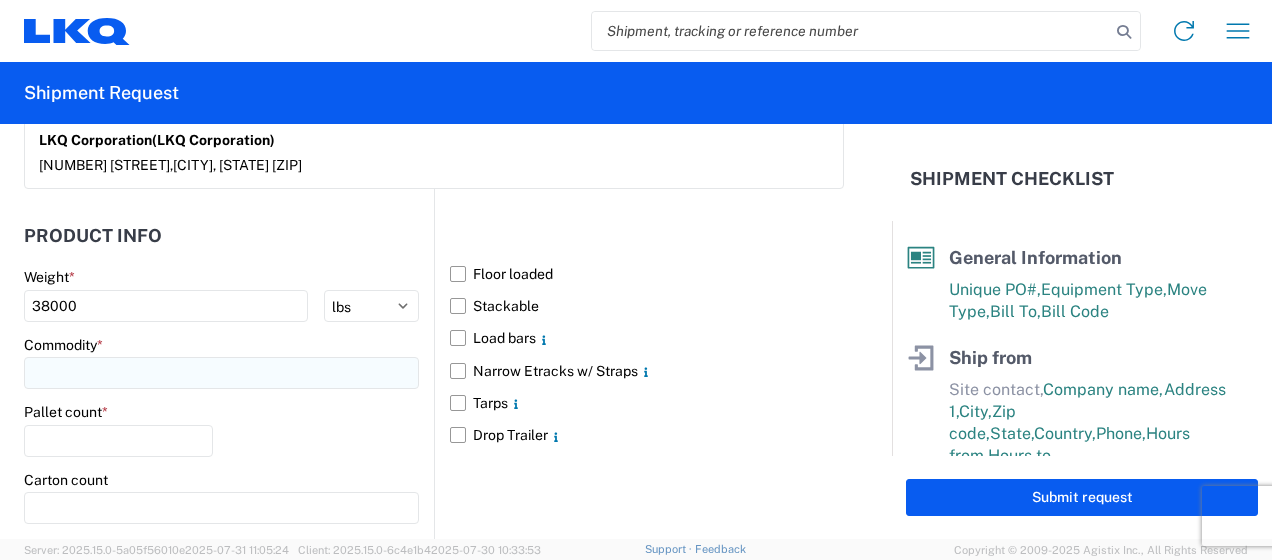 click 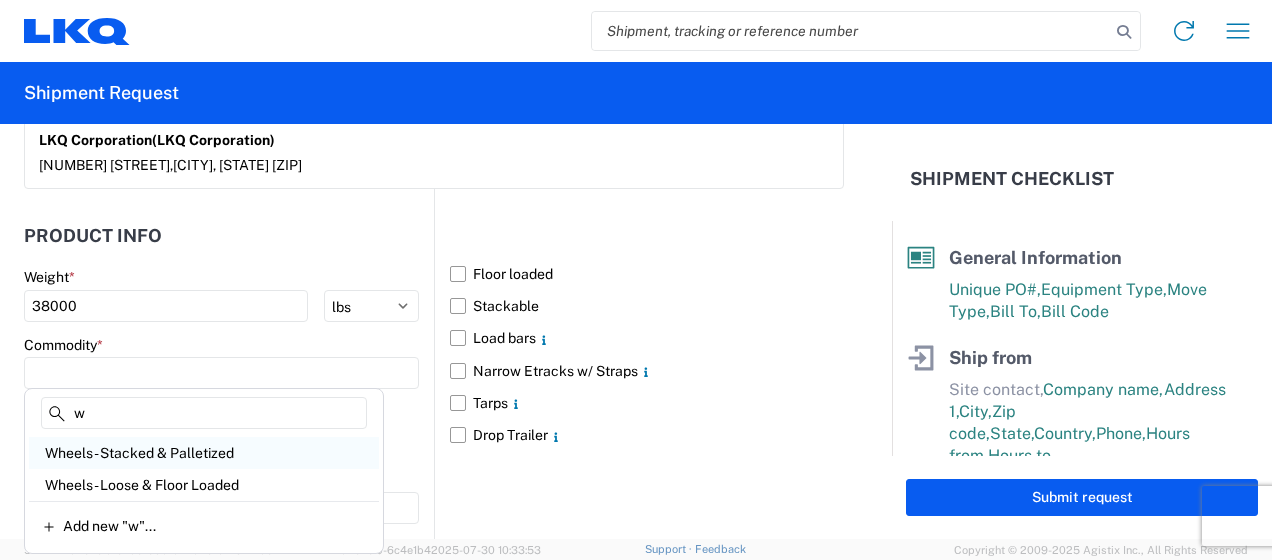 type on "w" 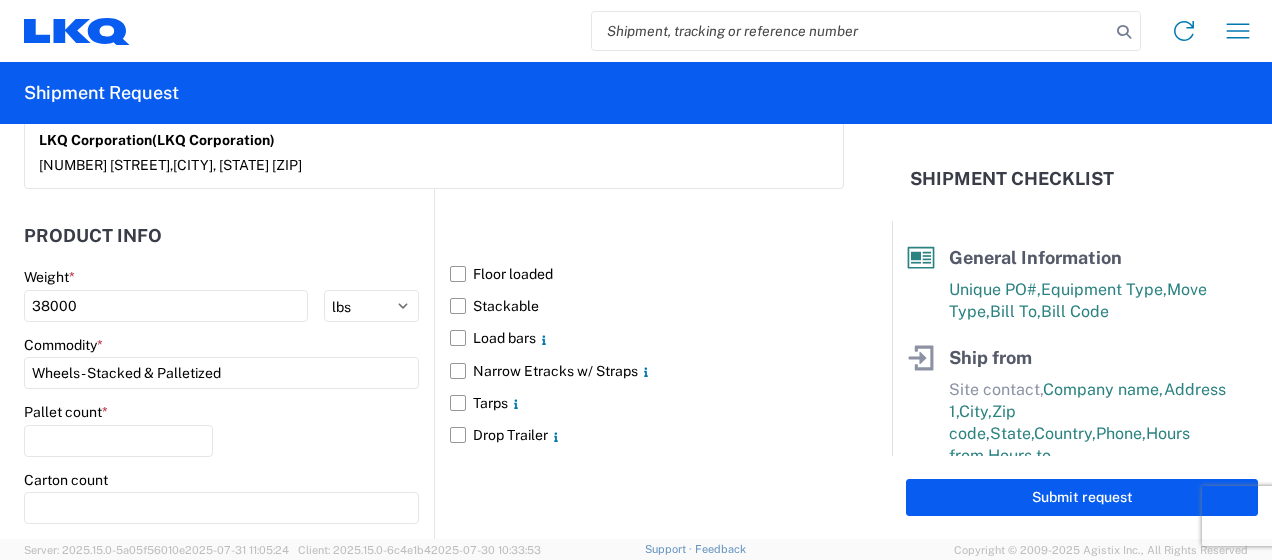 click on "Pallet count  *" 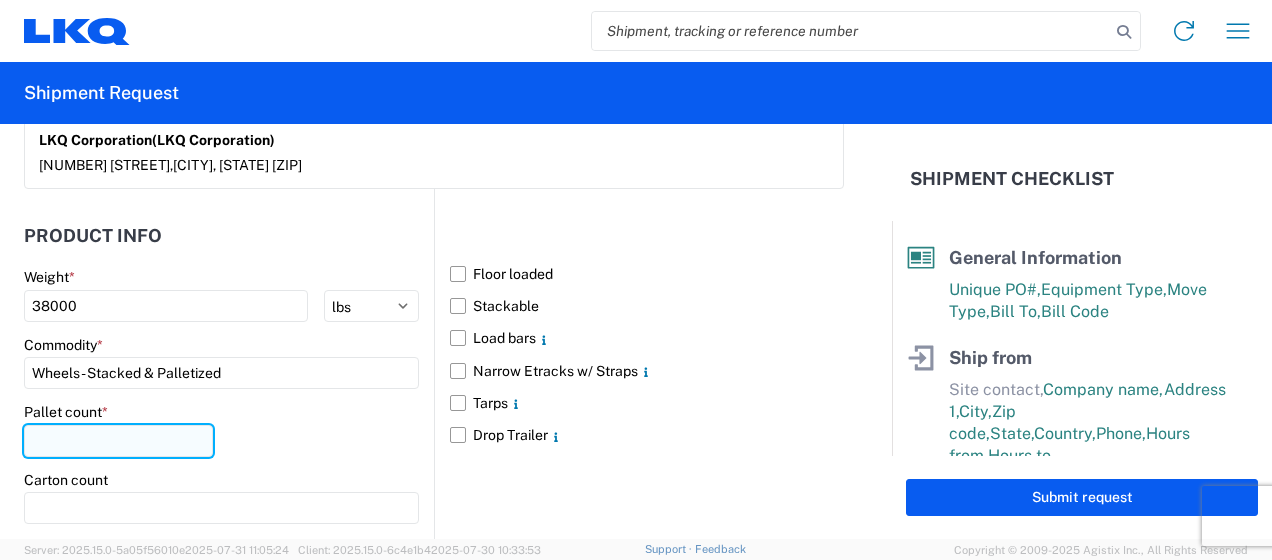 click 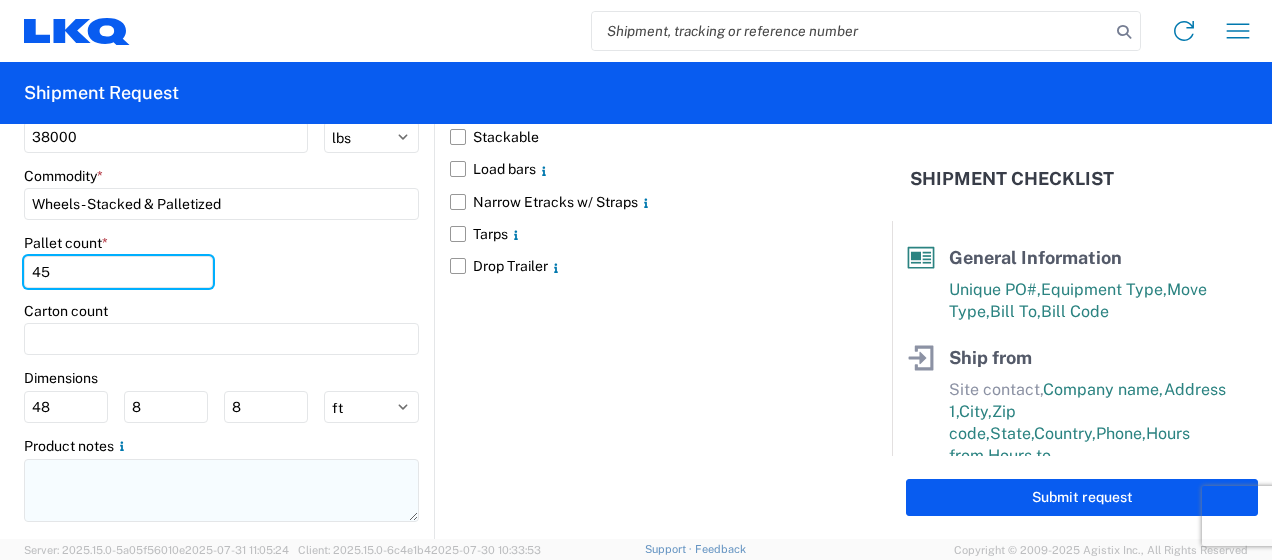 scroll, scrollTop: 1977, scrollLeft: 0, axis: vertical 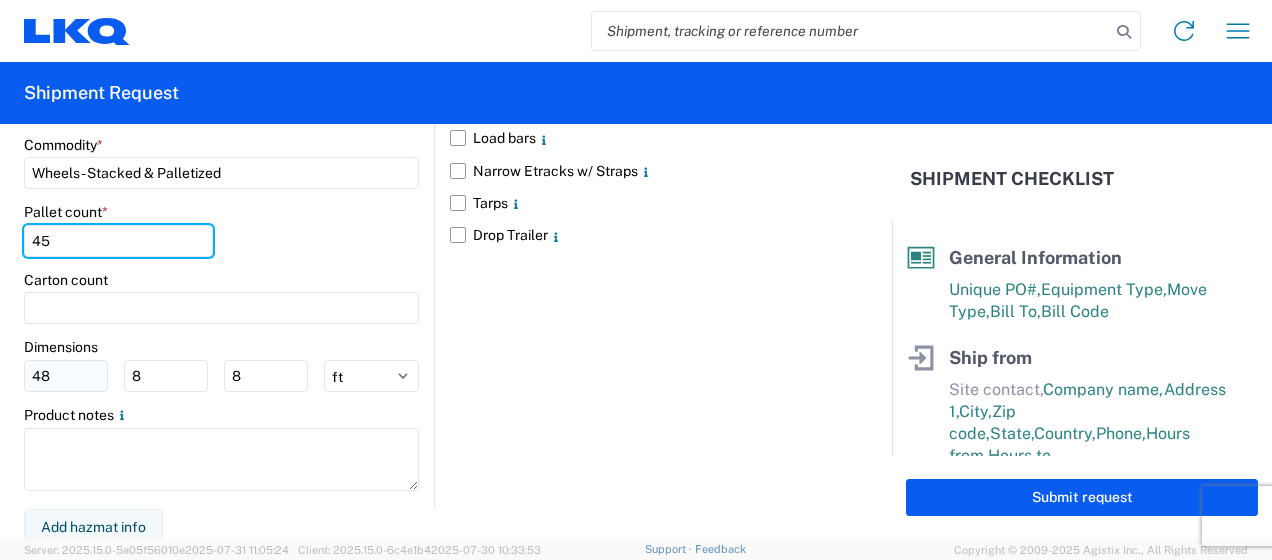 type on "45" 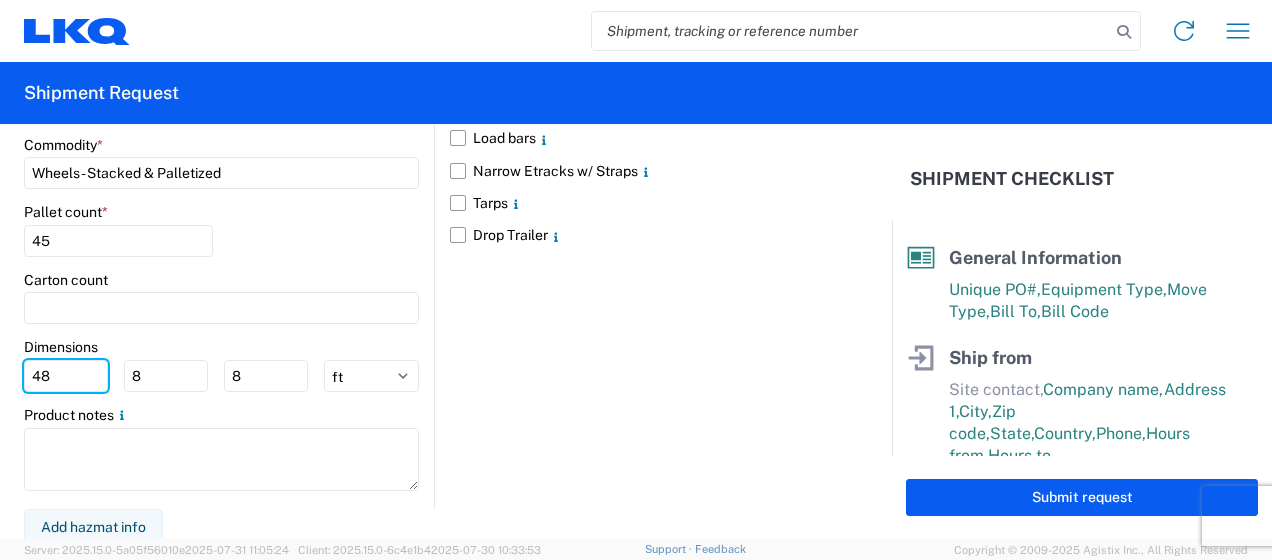 drag, startPoint x: 62, startPoint y: 361, endPoint x: -18, endPoint y: 375, distance: 81.21576 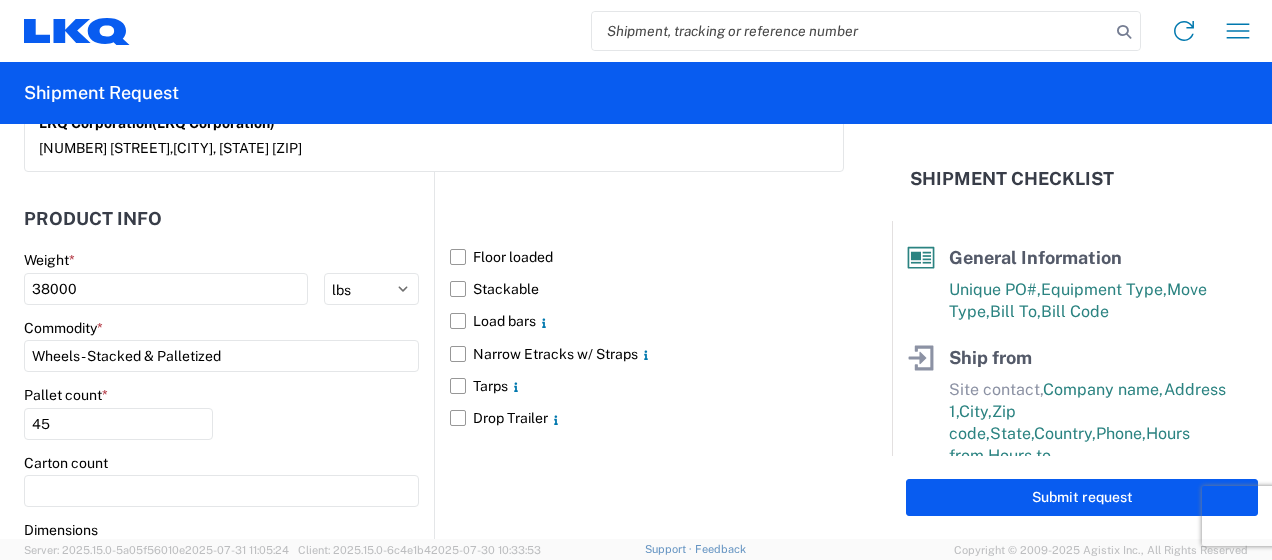 scroll, scrollTop: 1777, scrollLeft: 0, axis: vertical 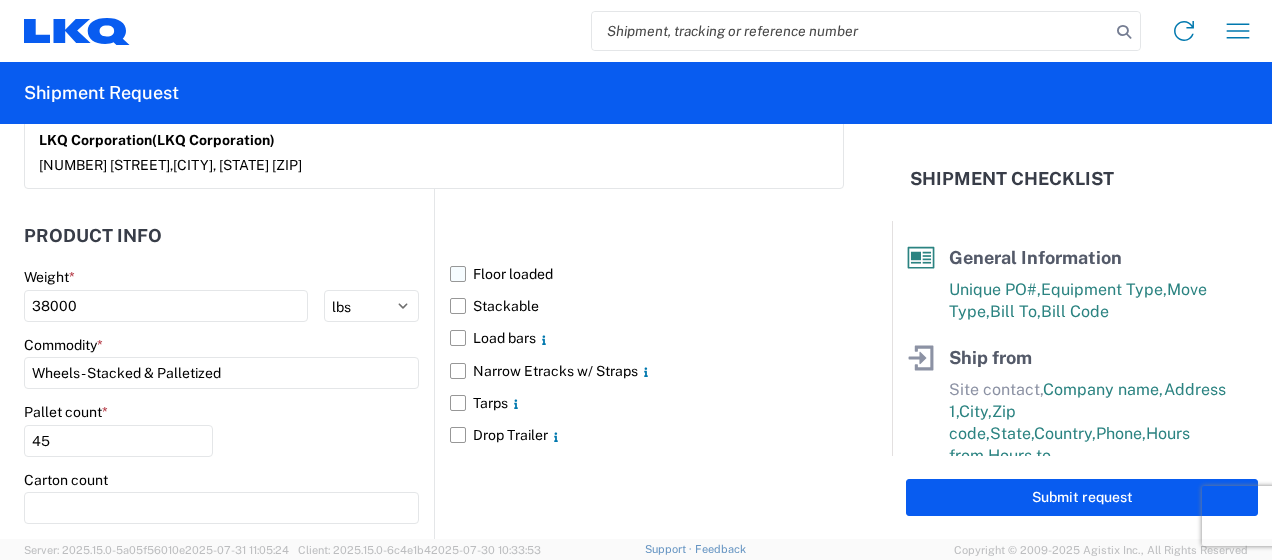 type on "53" 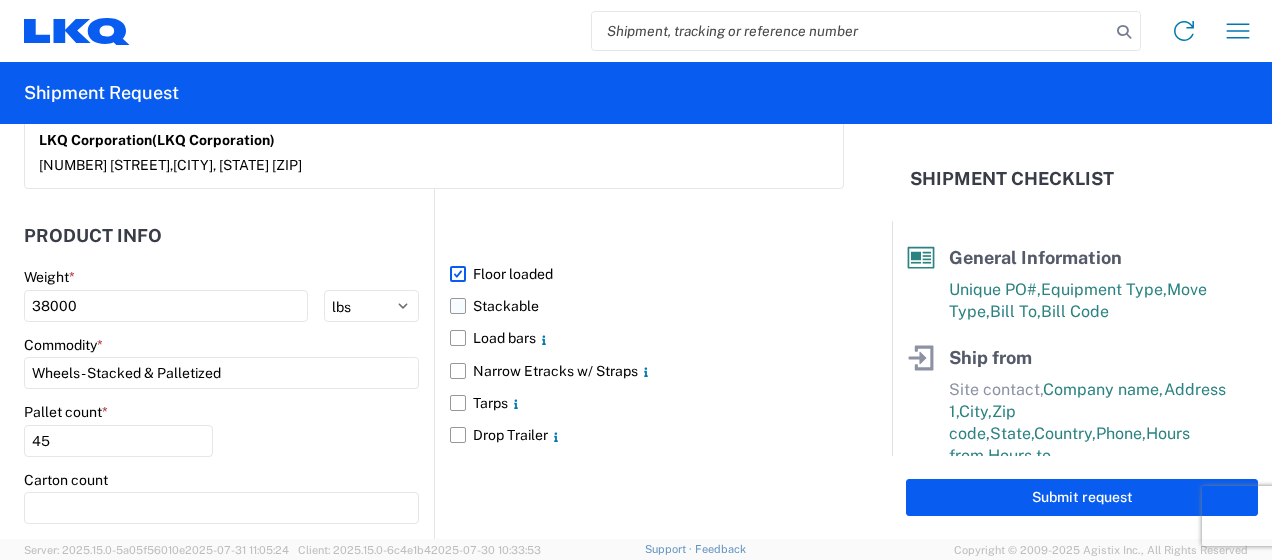 click on "Stackable" 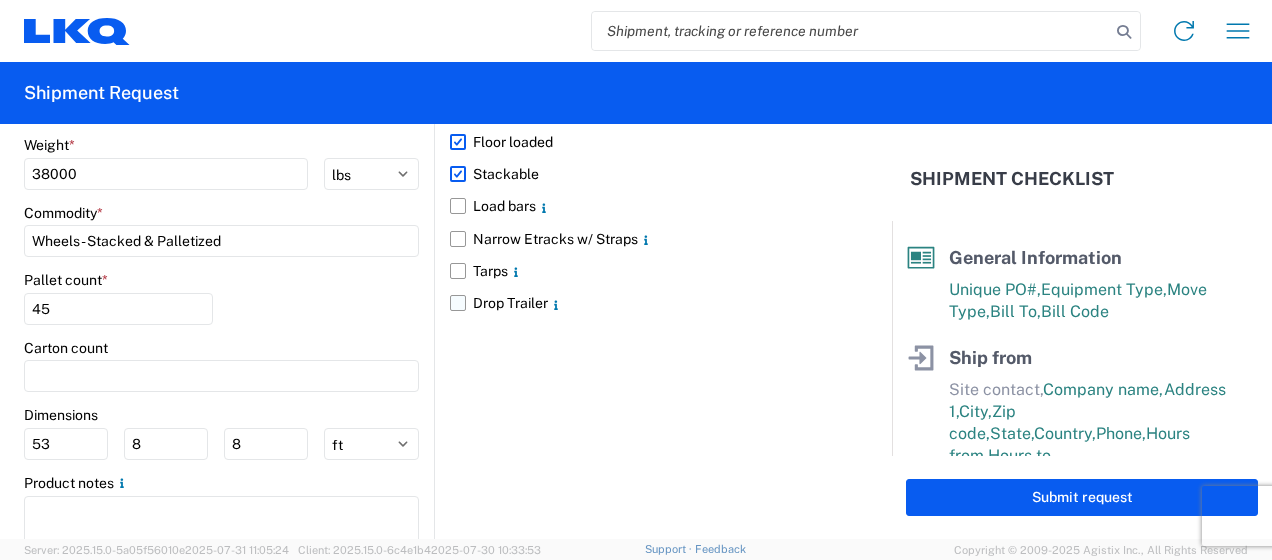 scroll, scrollTop: 1877, scrollLeft: 0, axis: vertical 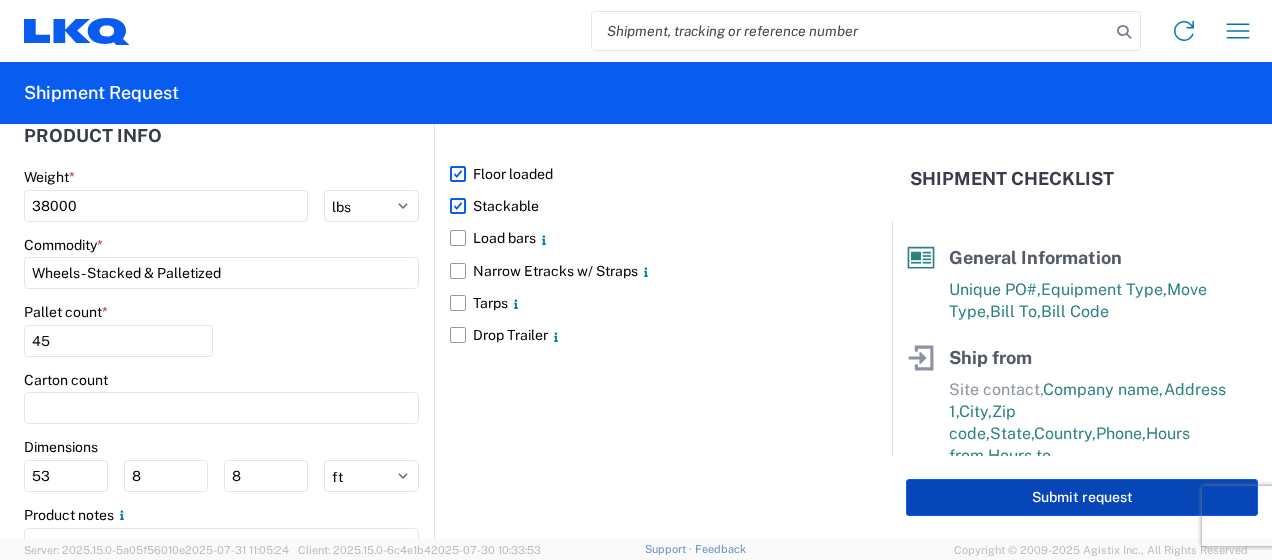 click on "Submit request" 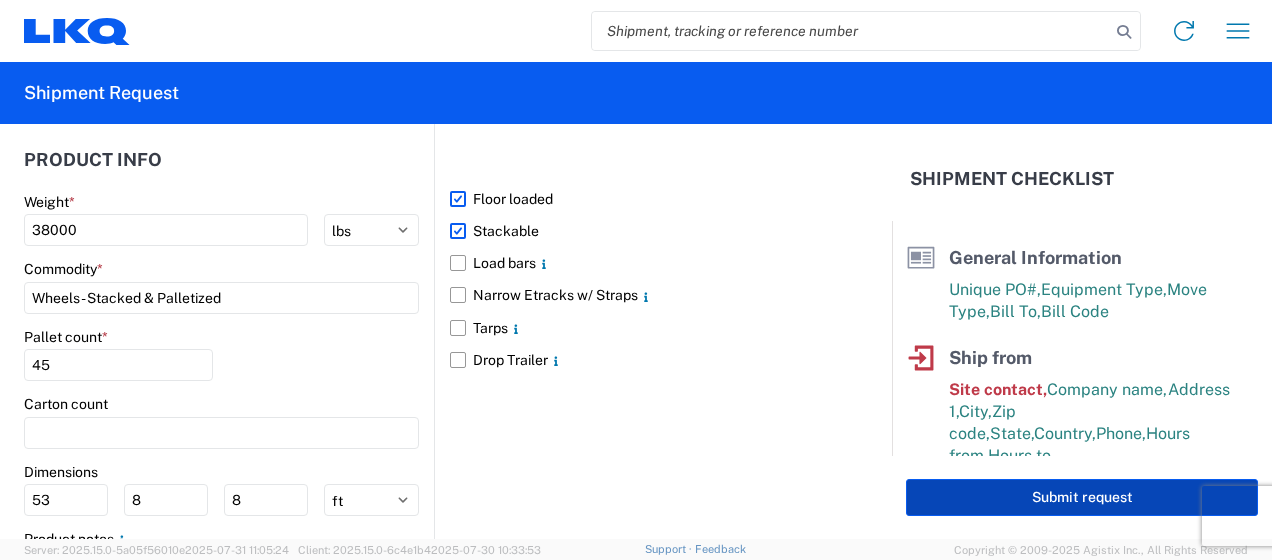 scroll, scrollTop: 1902, scrollLeft: 0, axis: vertical 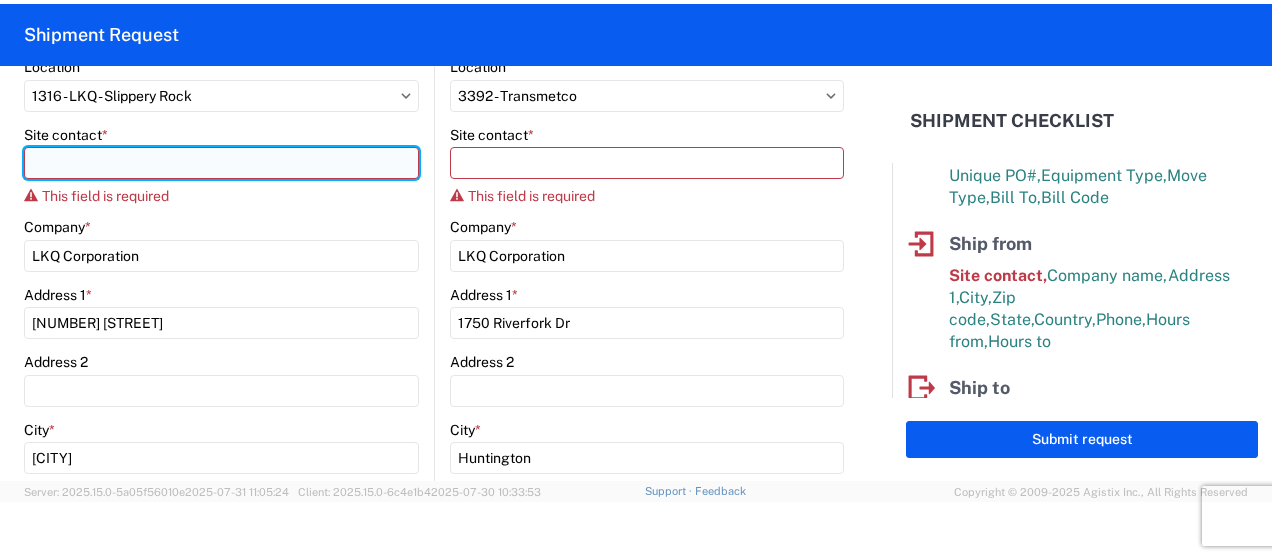 click on "Site contact  *" at bounding box center [221, 163] 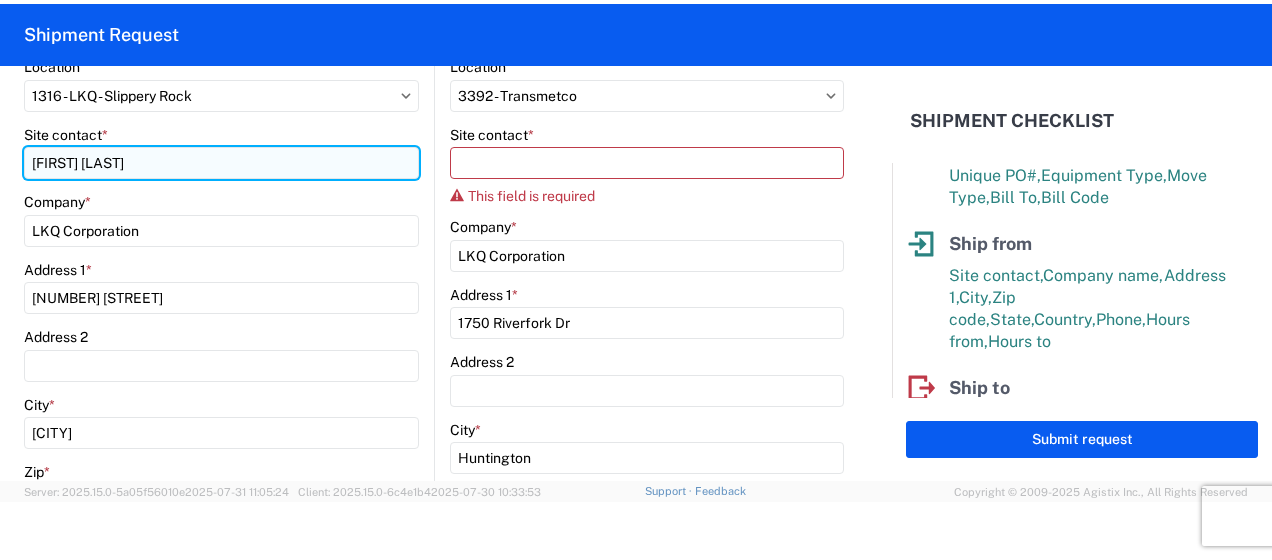 type on "[FIRST] [LAST]" 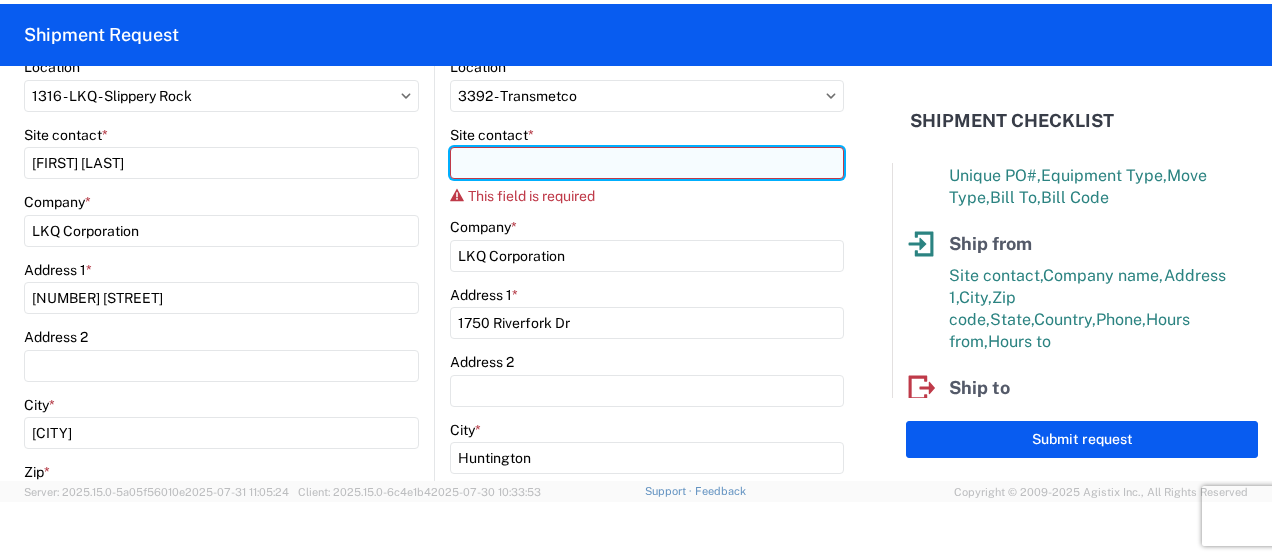 click on "Site contact  *" at bounding box center [647, 163] 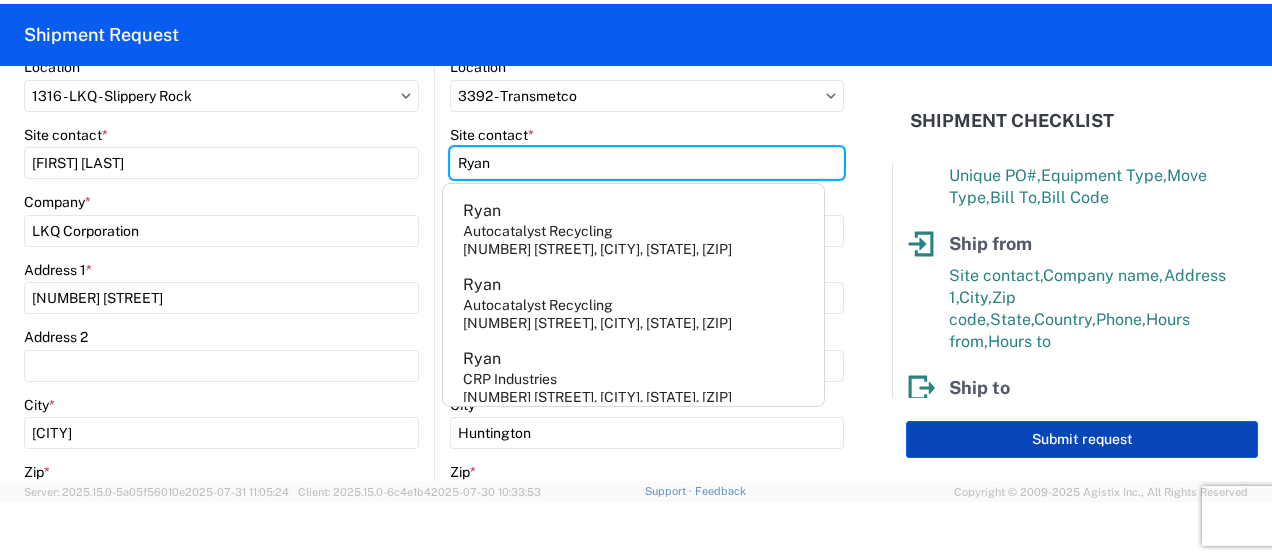 type on "Ryan" 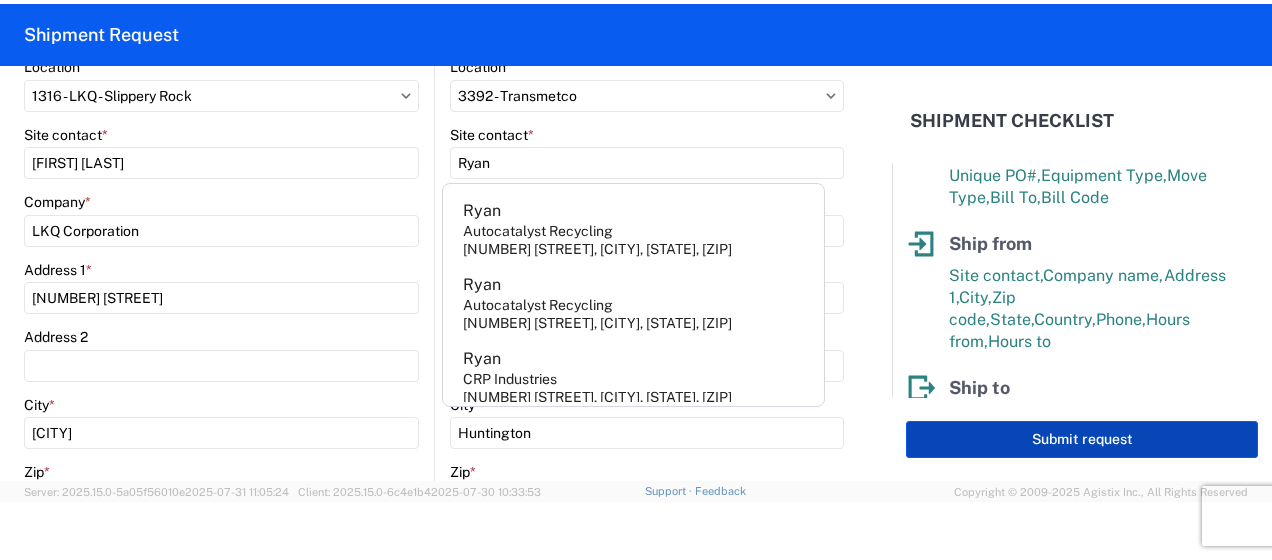 click on "Submit request" 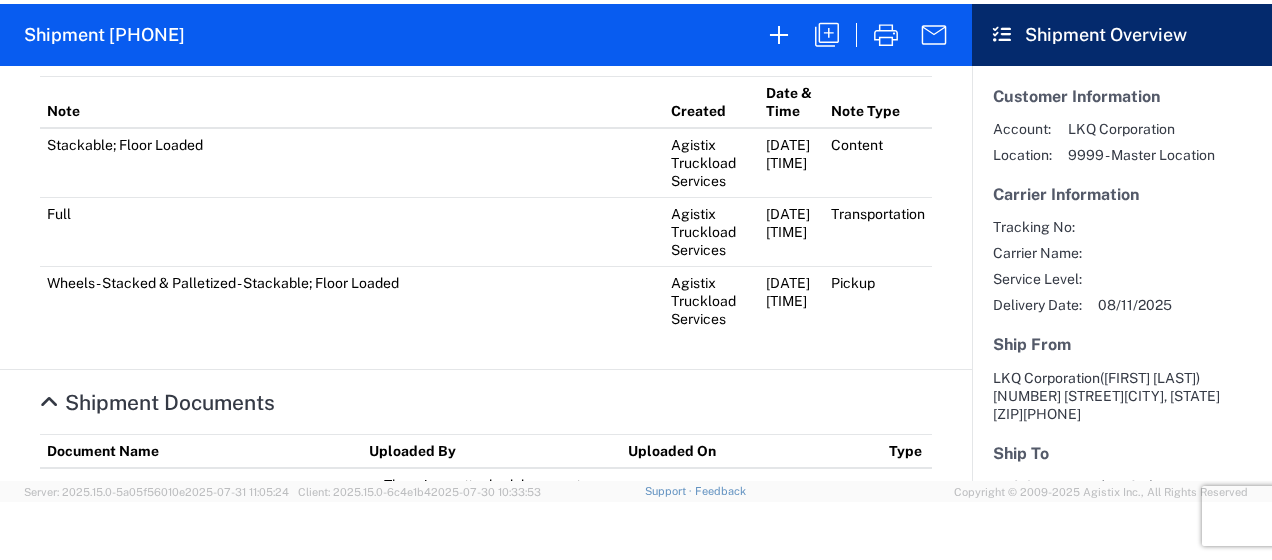scroll, scrollTop: 1254, scrollLeft: 0, axis: vertical 